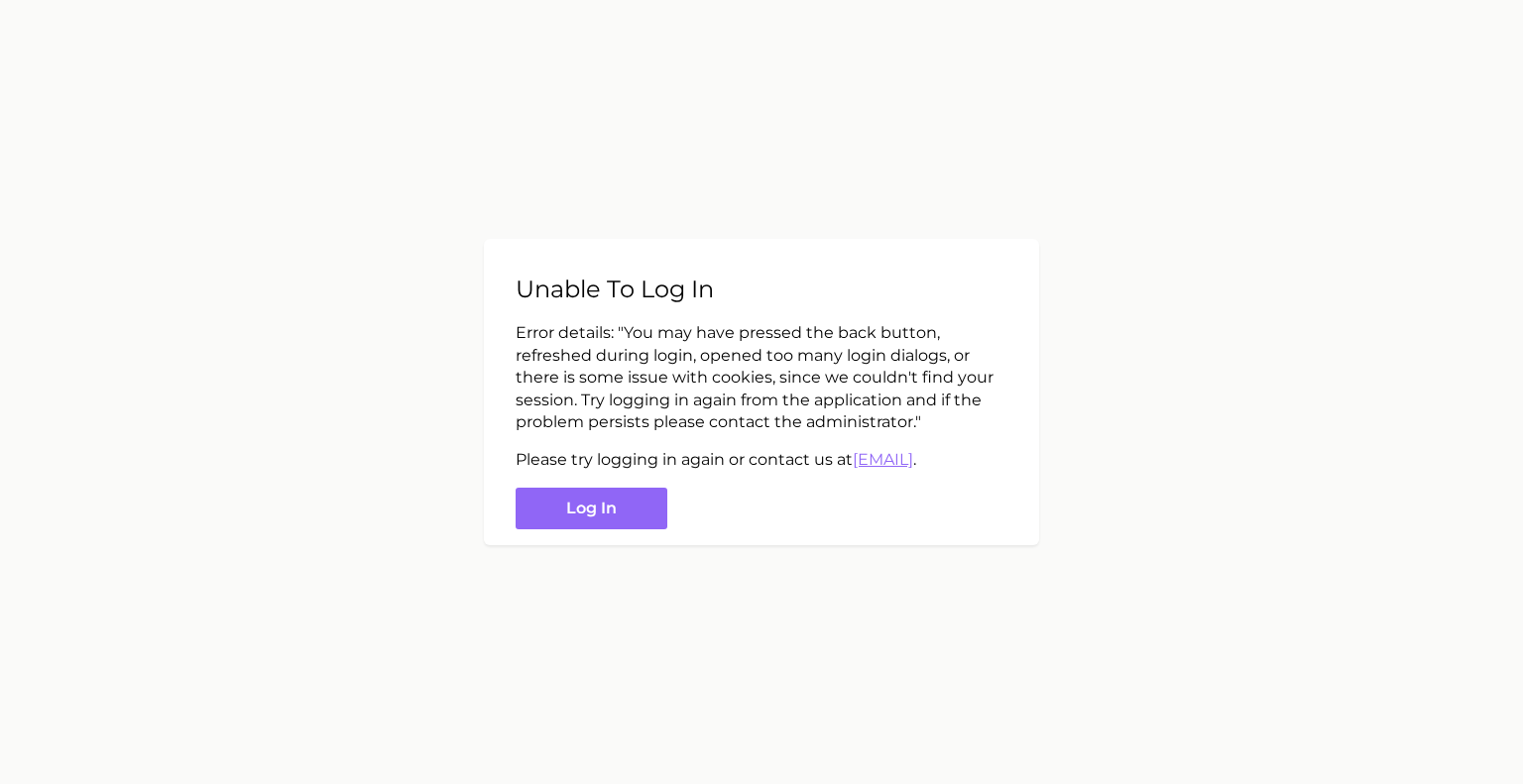 scroll, scrollTop: 0, scrollLeft: 0, axis: both 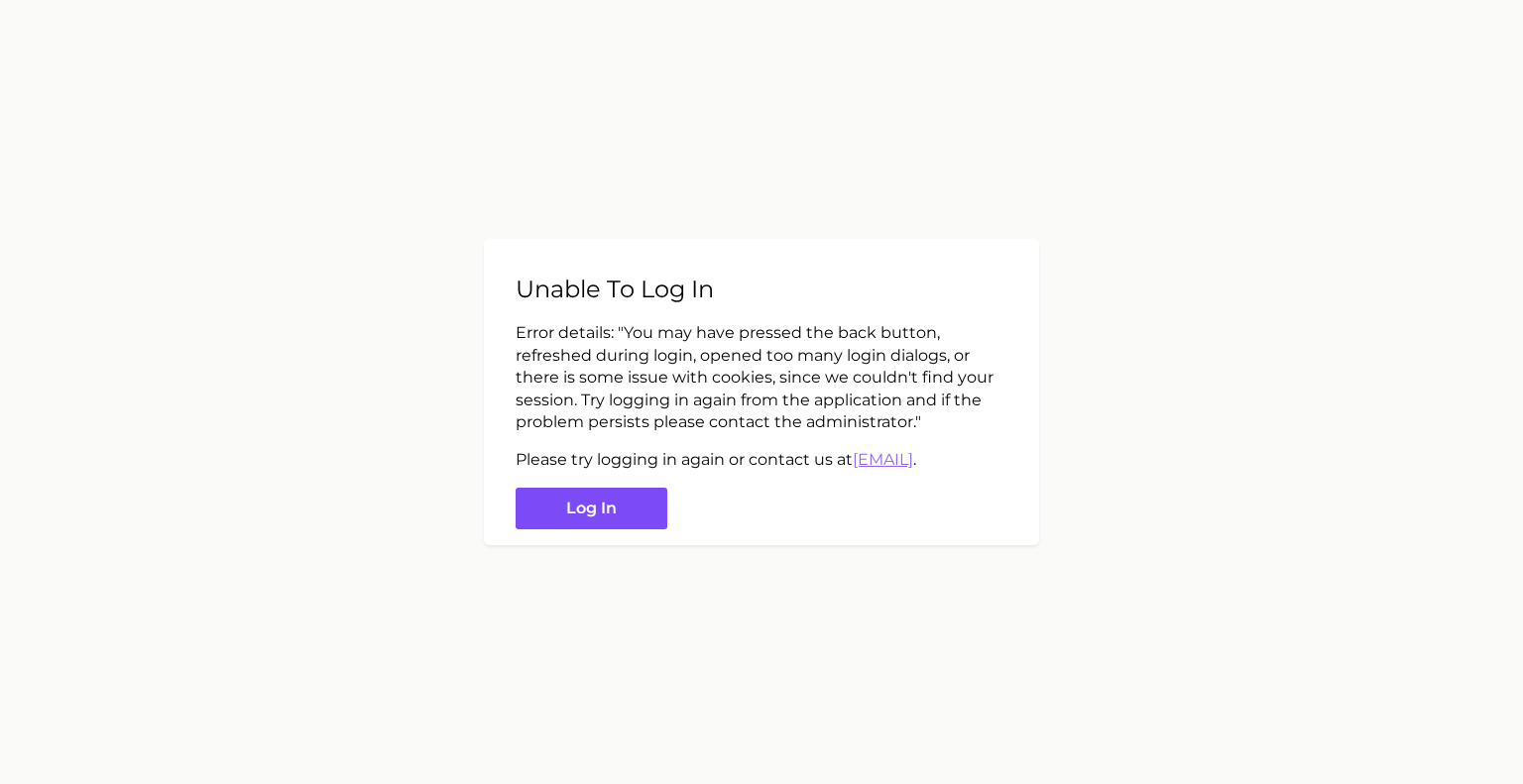 drag, startPoint x: 617, startPoint y: 504, endPoint x: 591, endPoint y: 513, distance: 27.513633 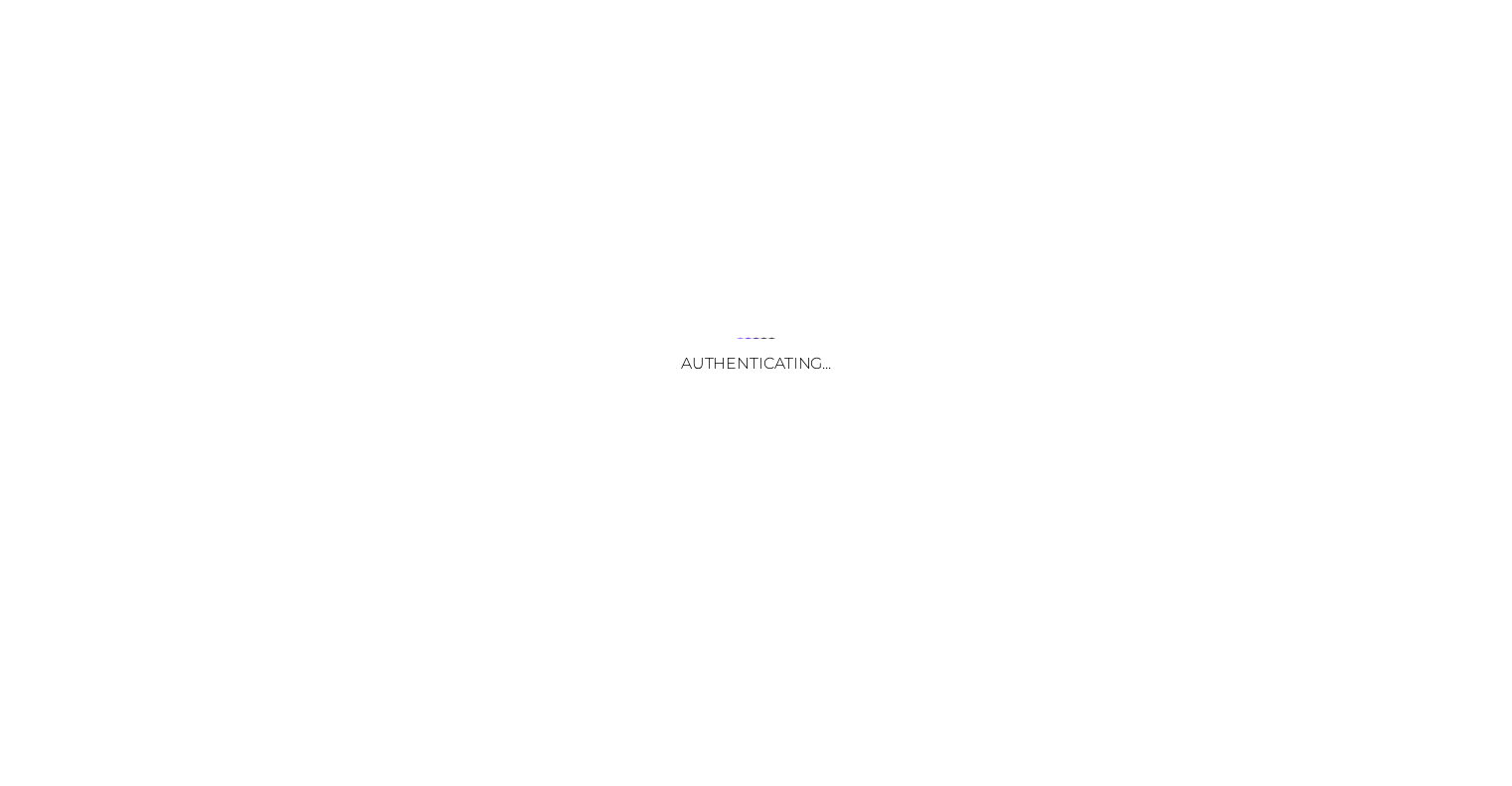 scroll, scrollTop: 0, scrollLeft: 0, axis: both 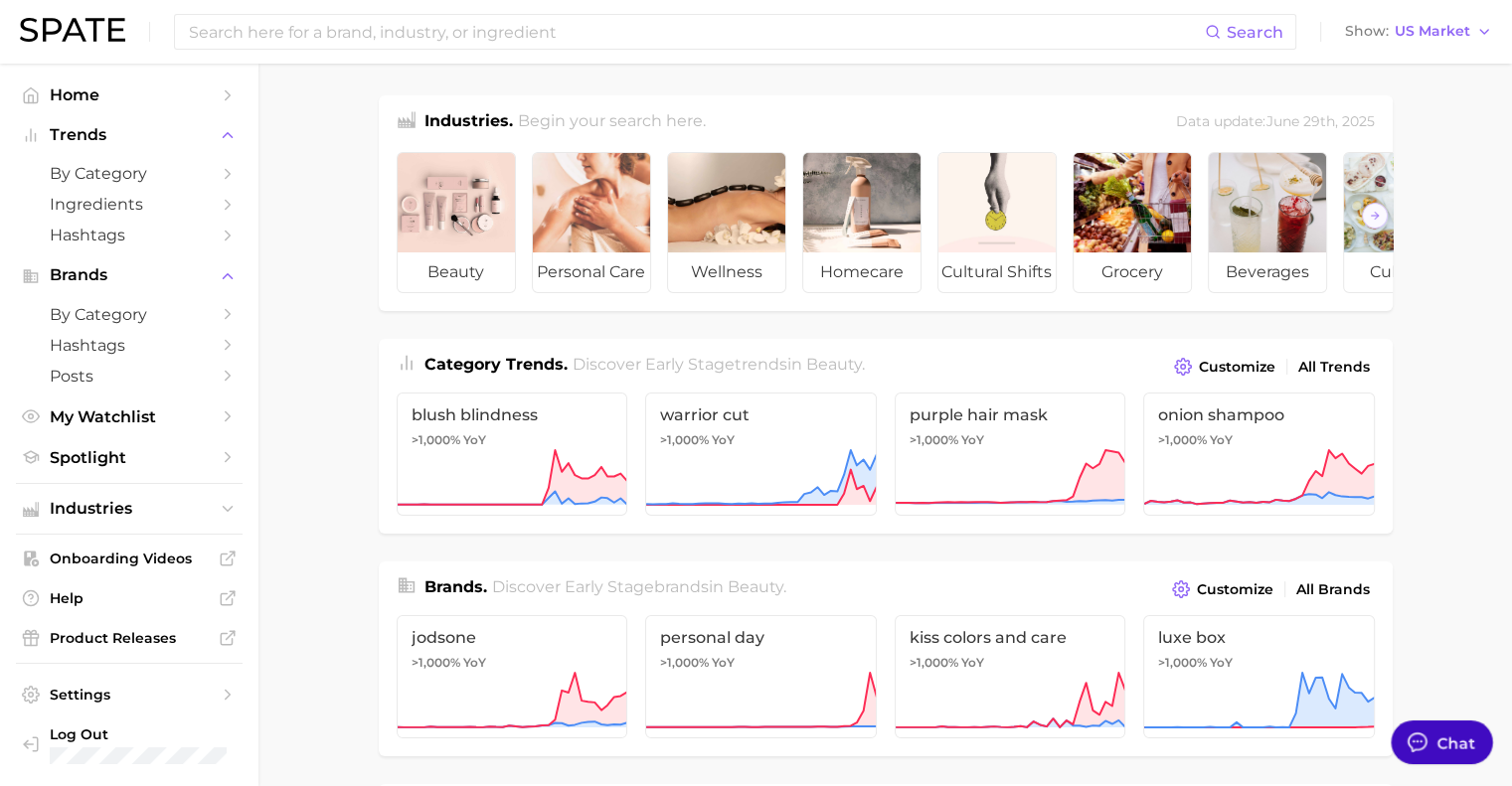 click on "Chat" at bounding box center (1441, 742) 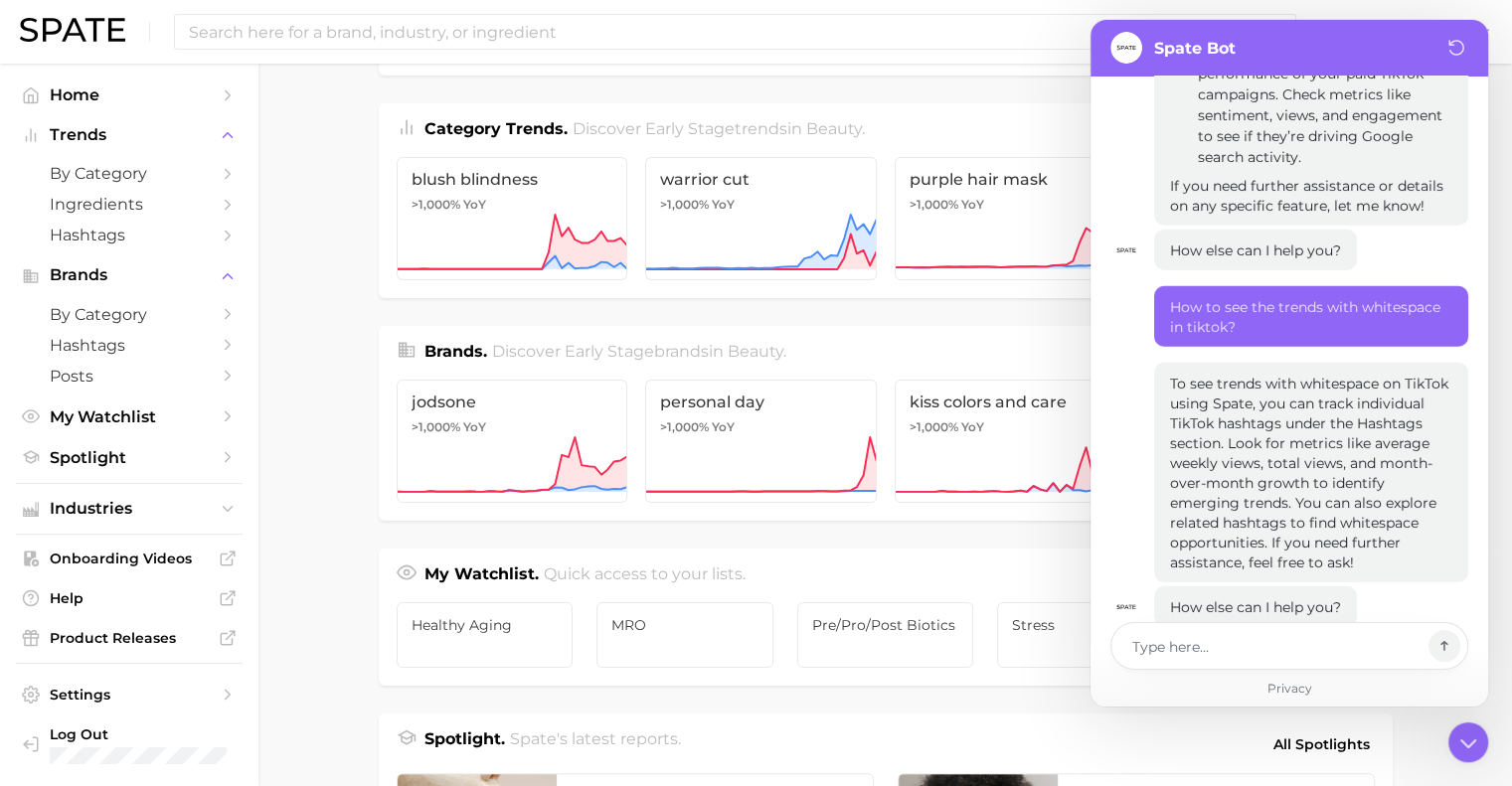 scroll, scrollTop: 237, scrollLeft: 0, axis: vertical 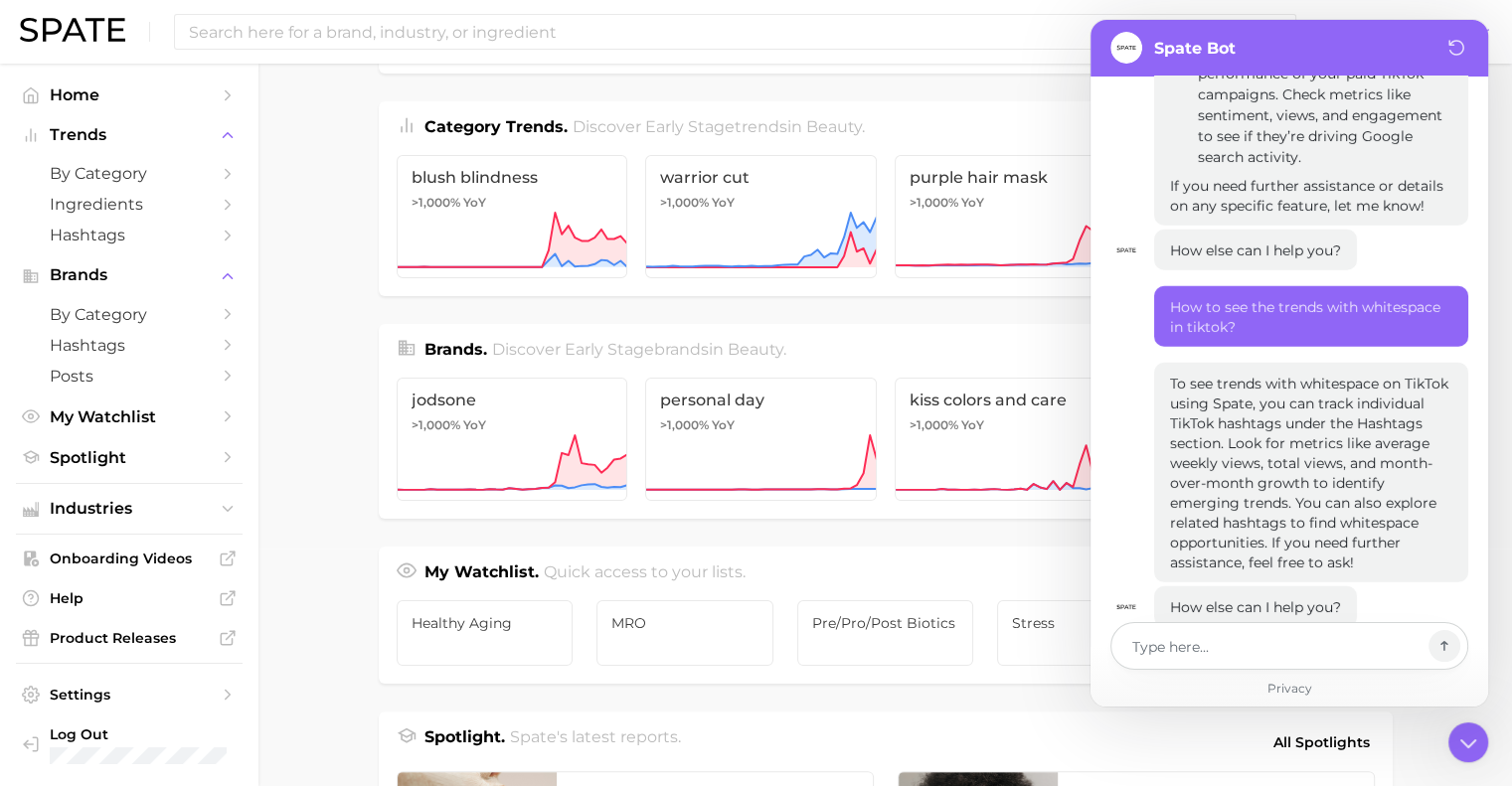 type on "x" 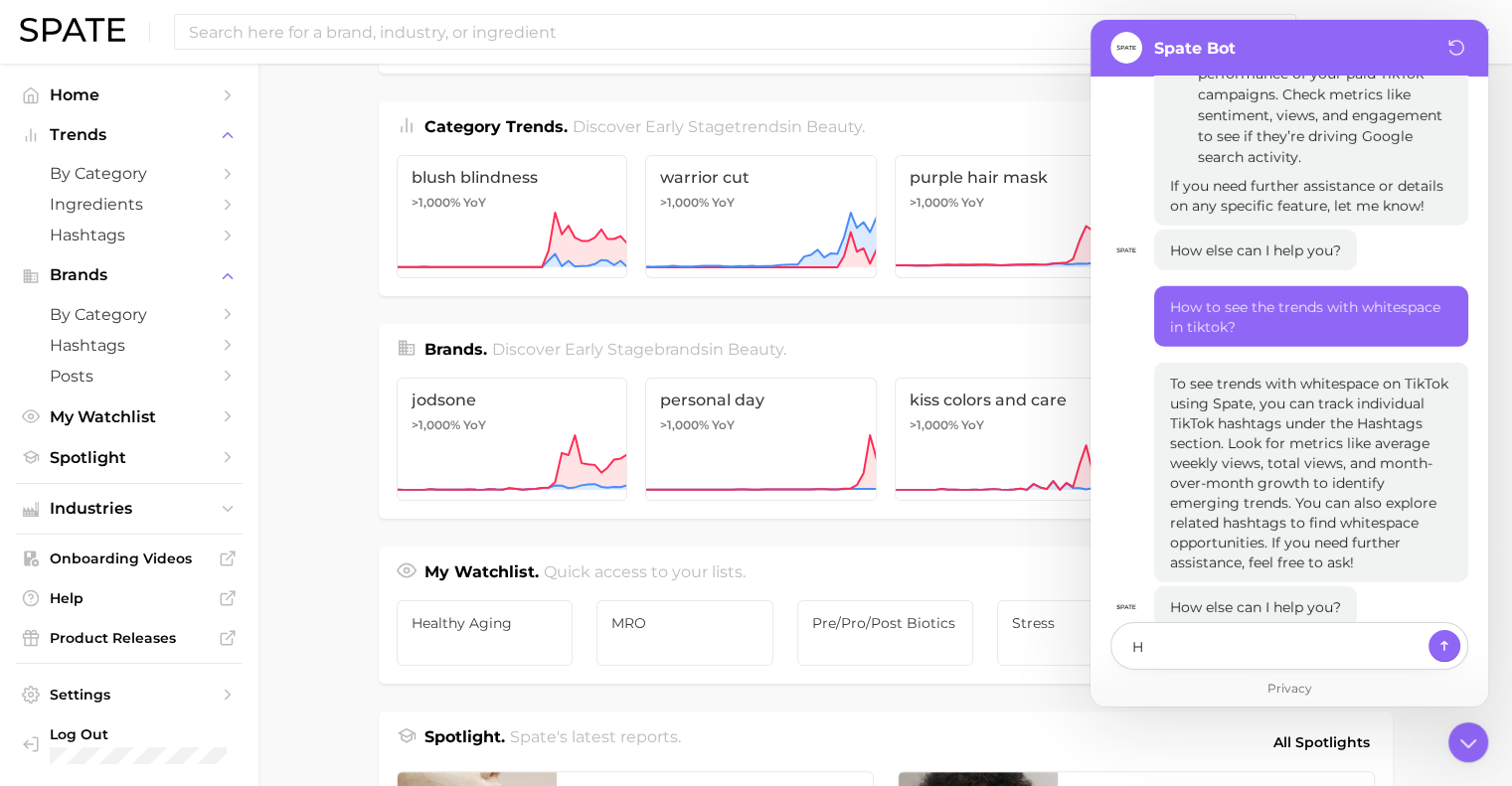 type on "x" 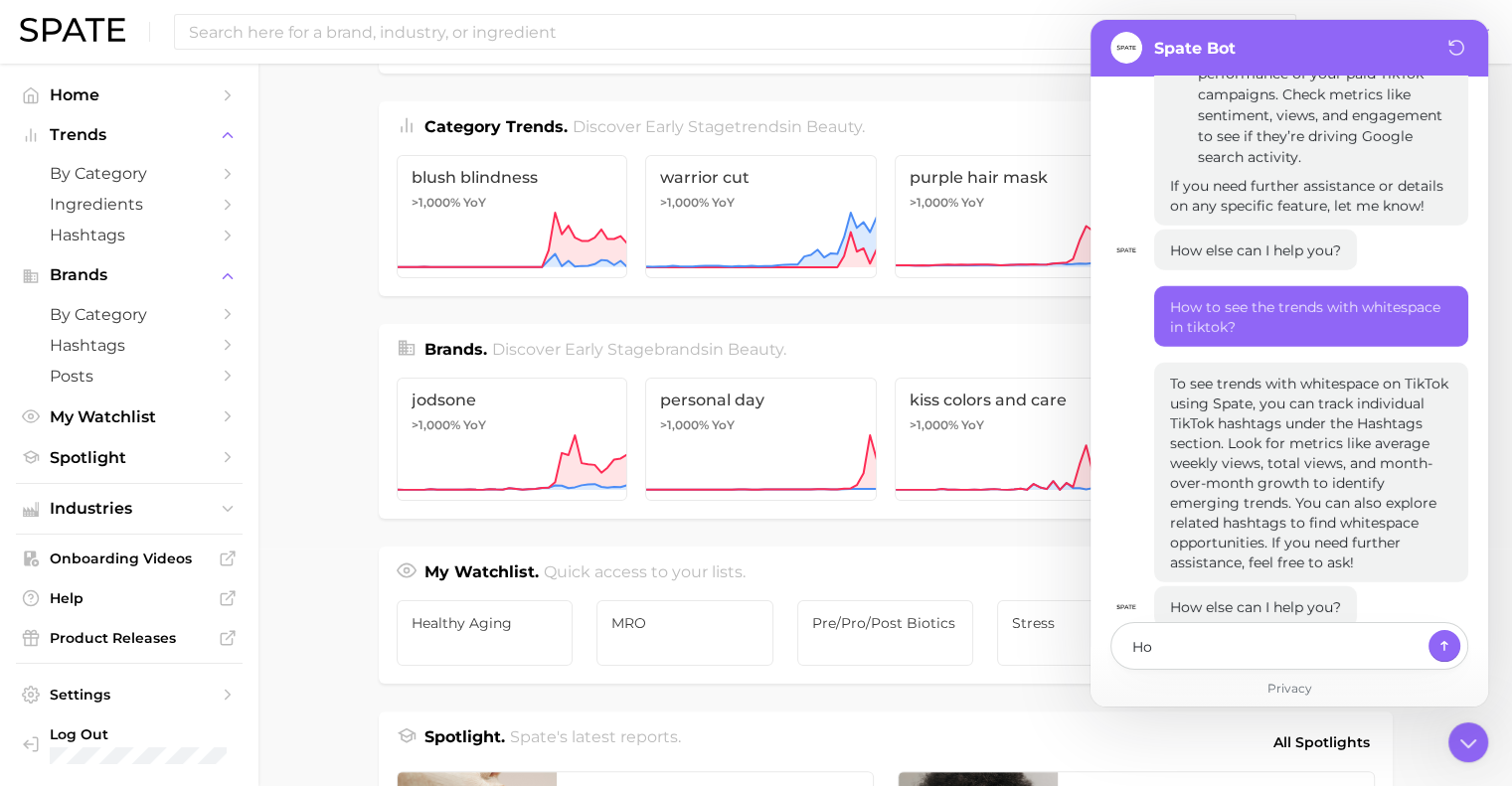 type on "x" 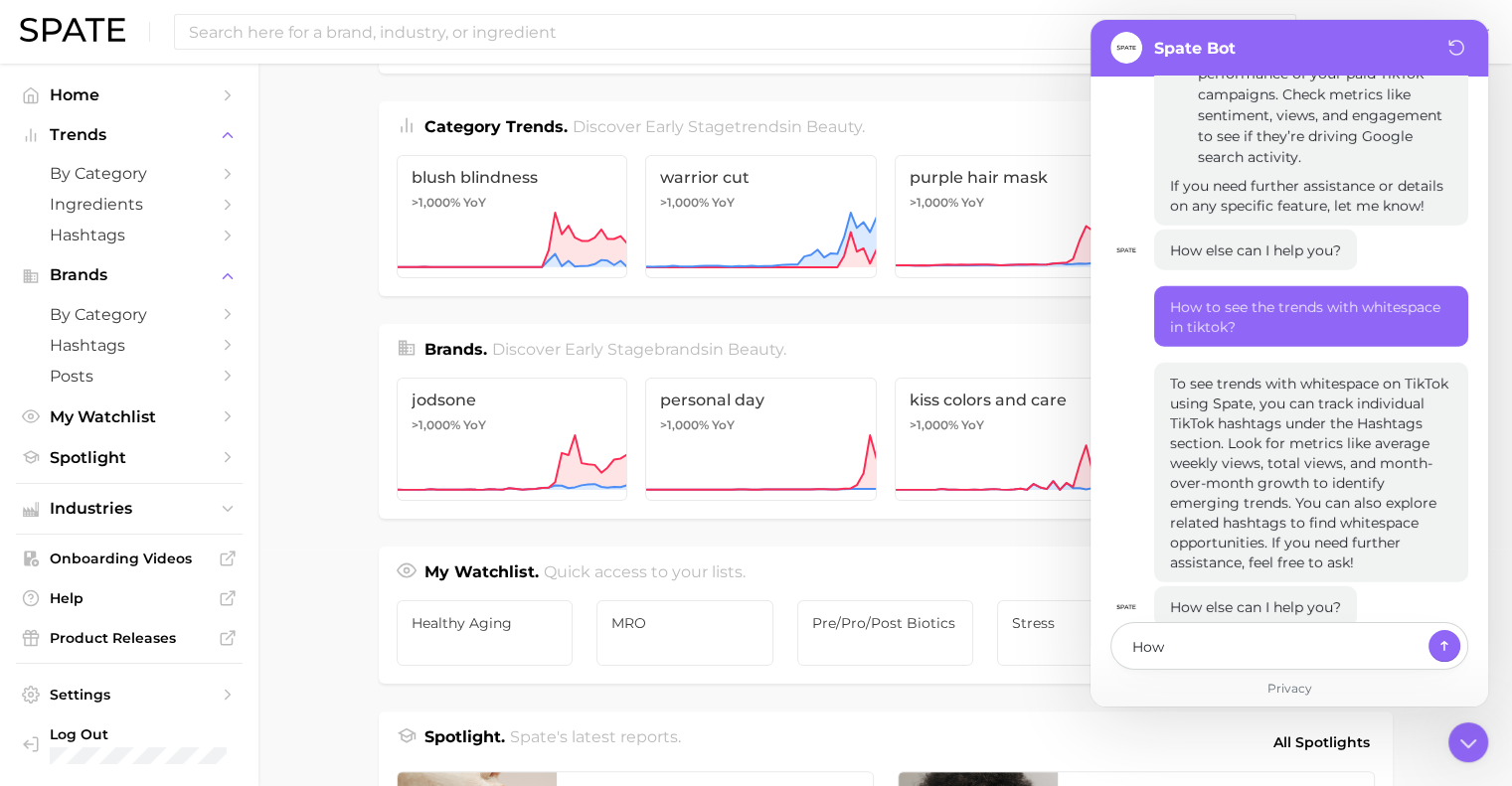 type on "x" 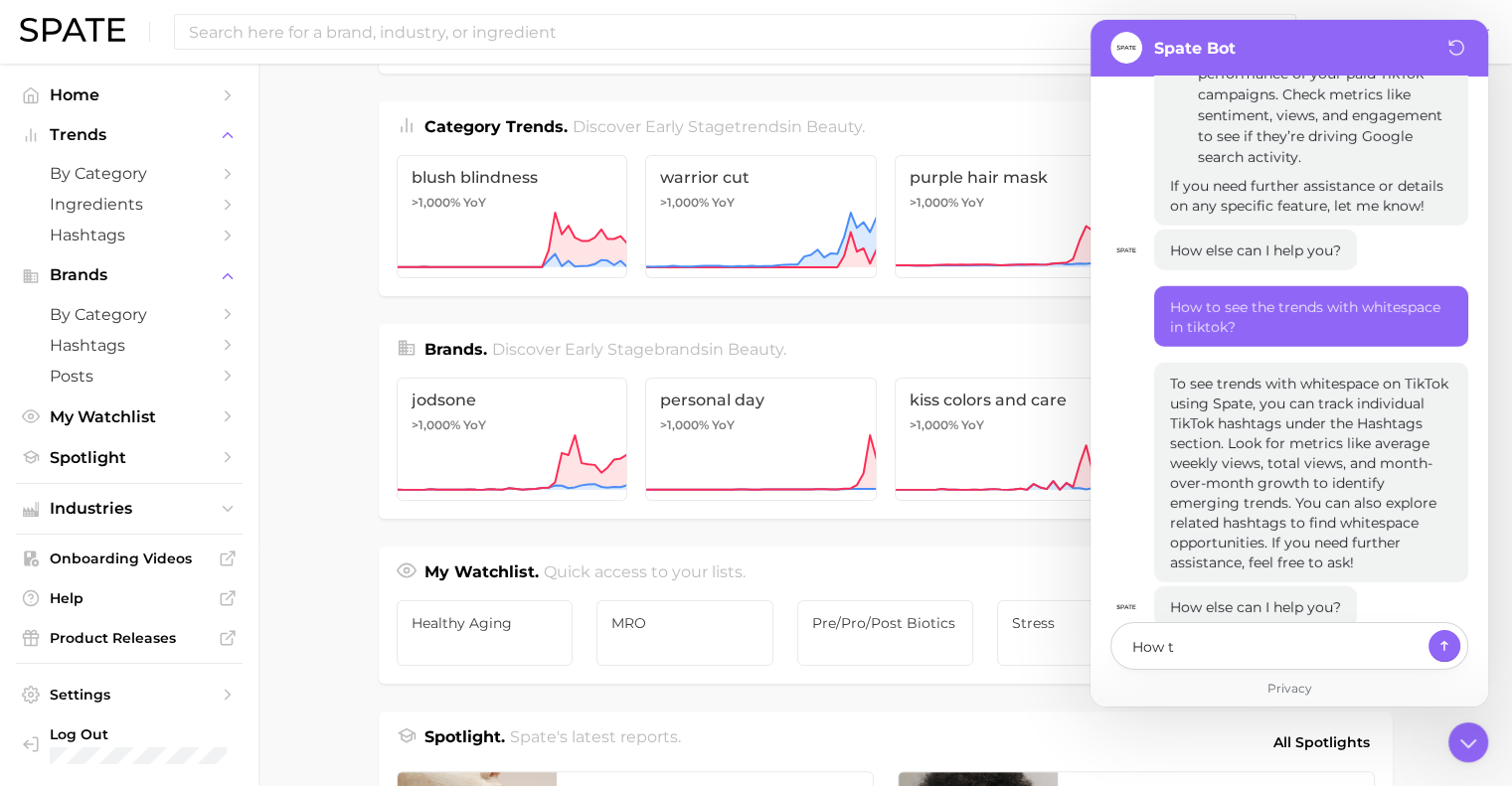 type on "x" 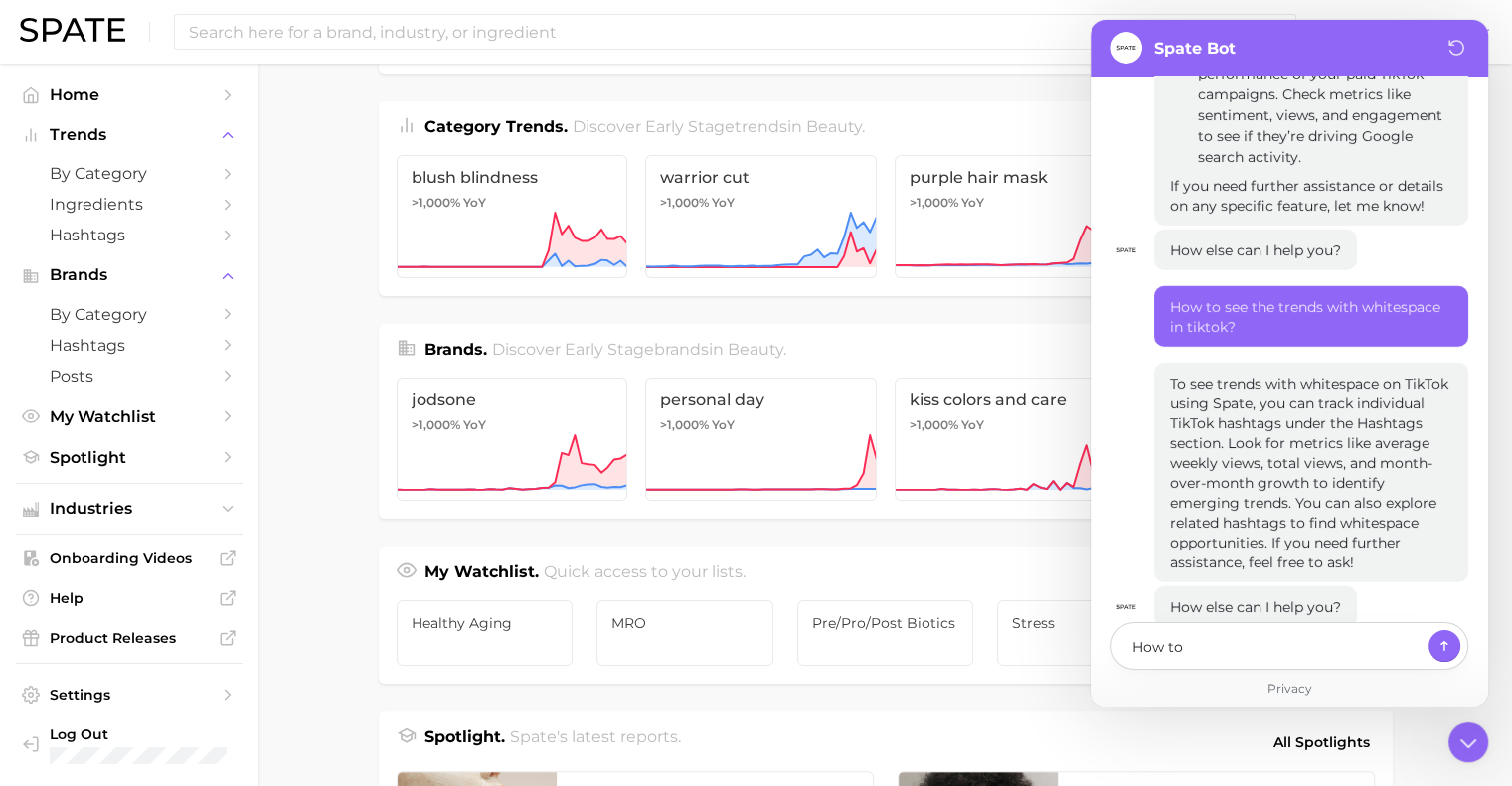 type on "x" 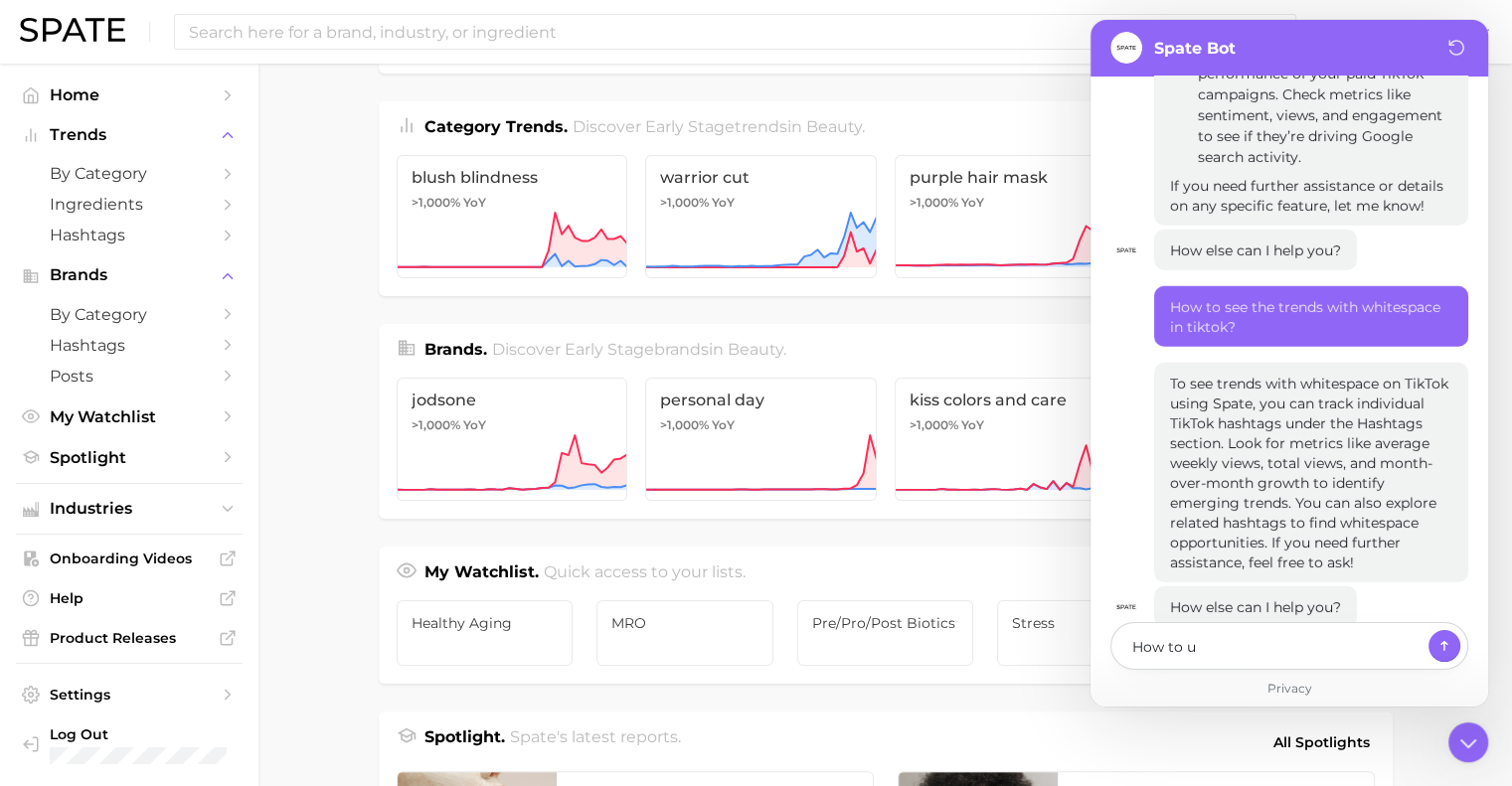 type on "x" 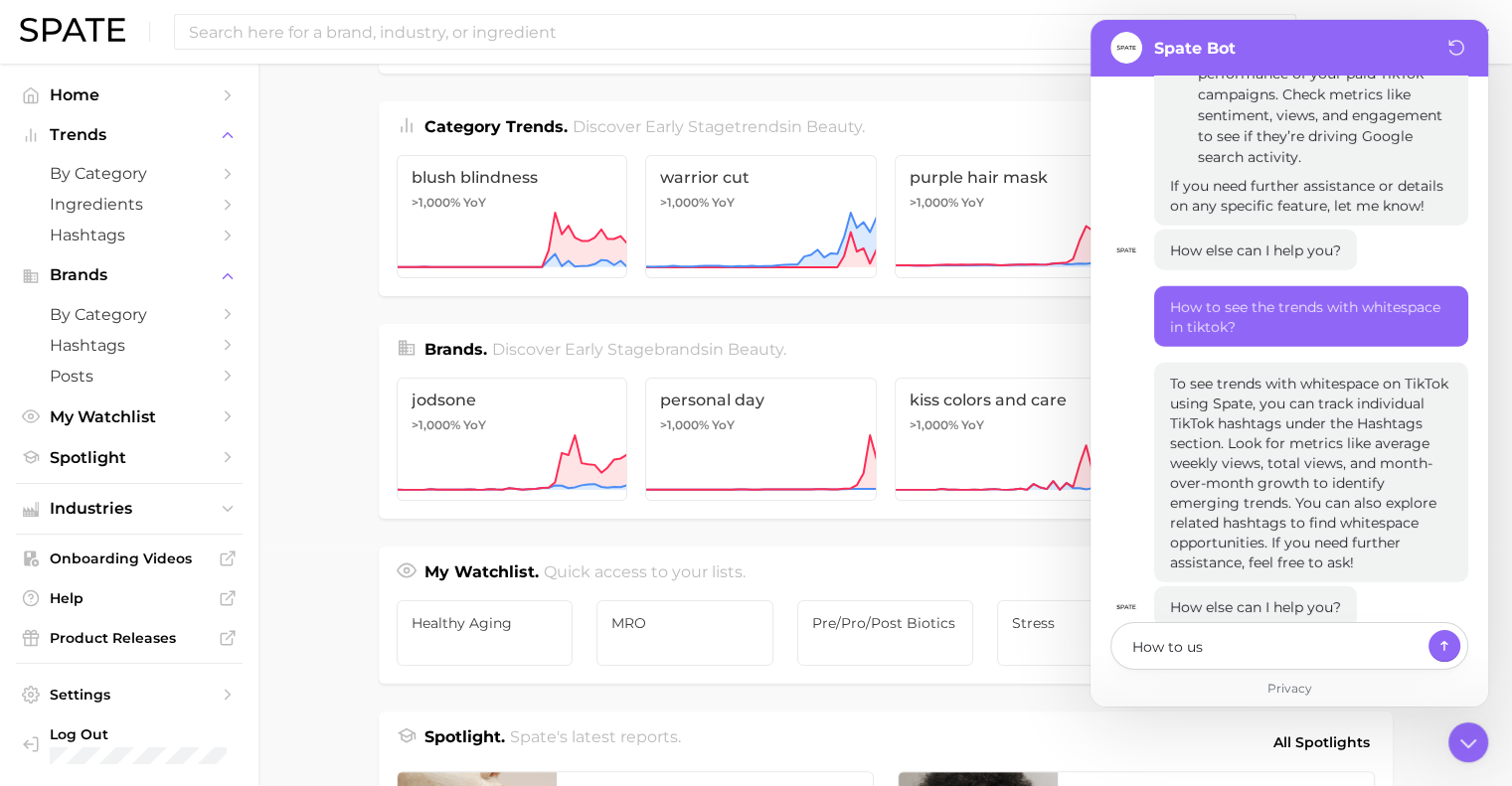type on "x" 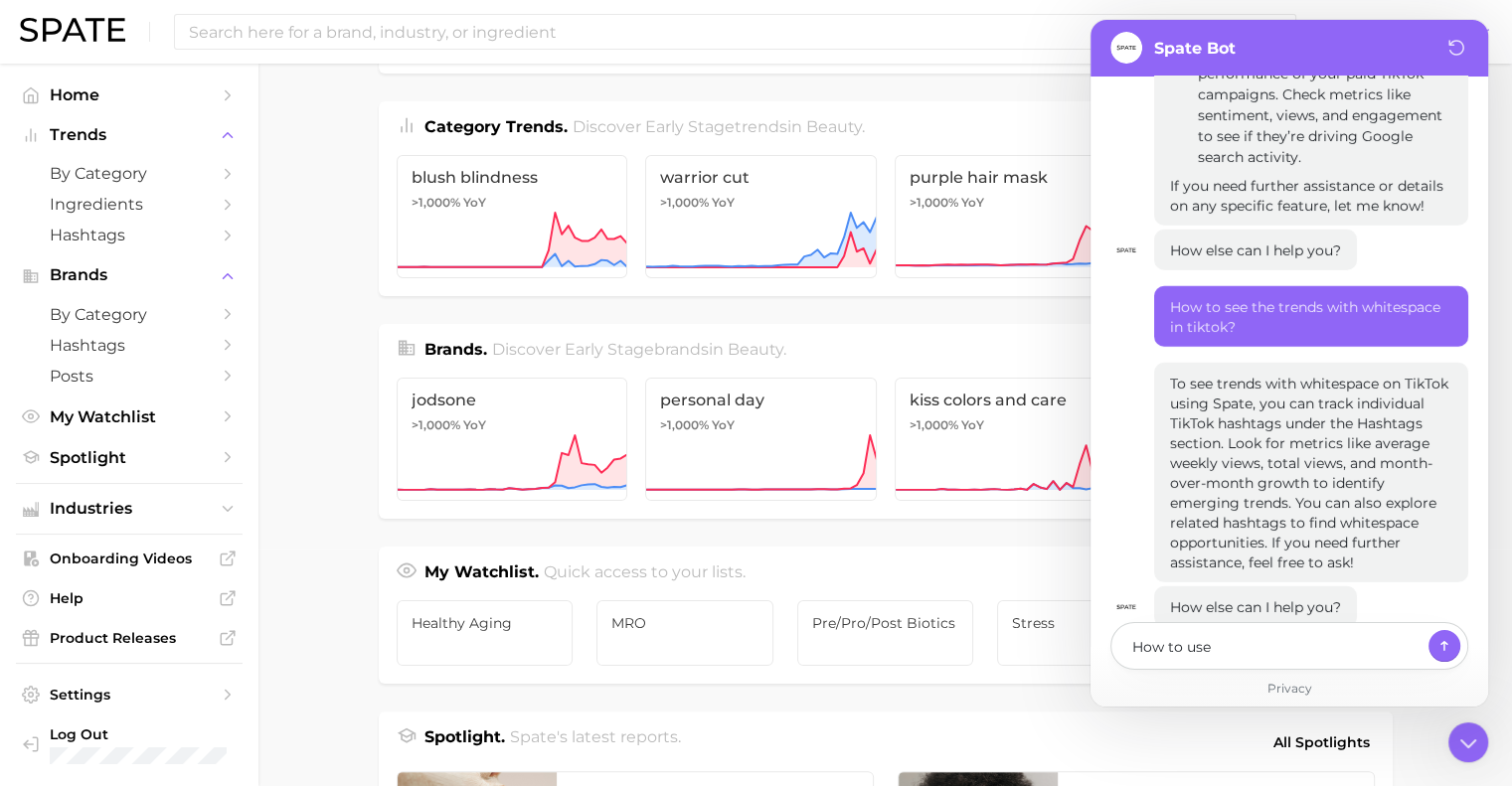 type on "How to use" 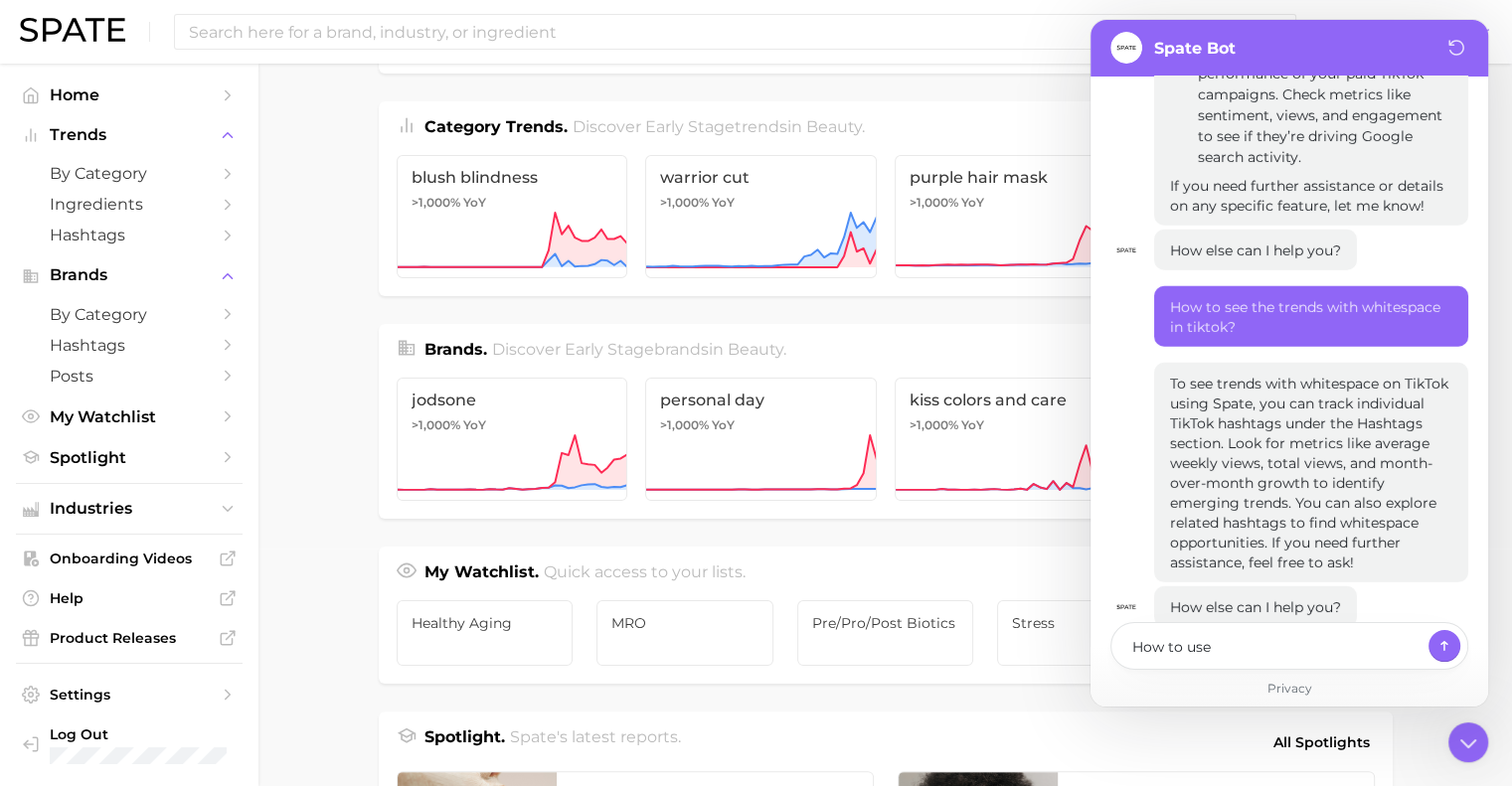 type on "How to use" 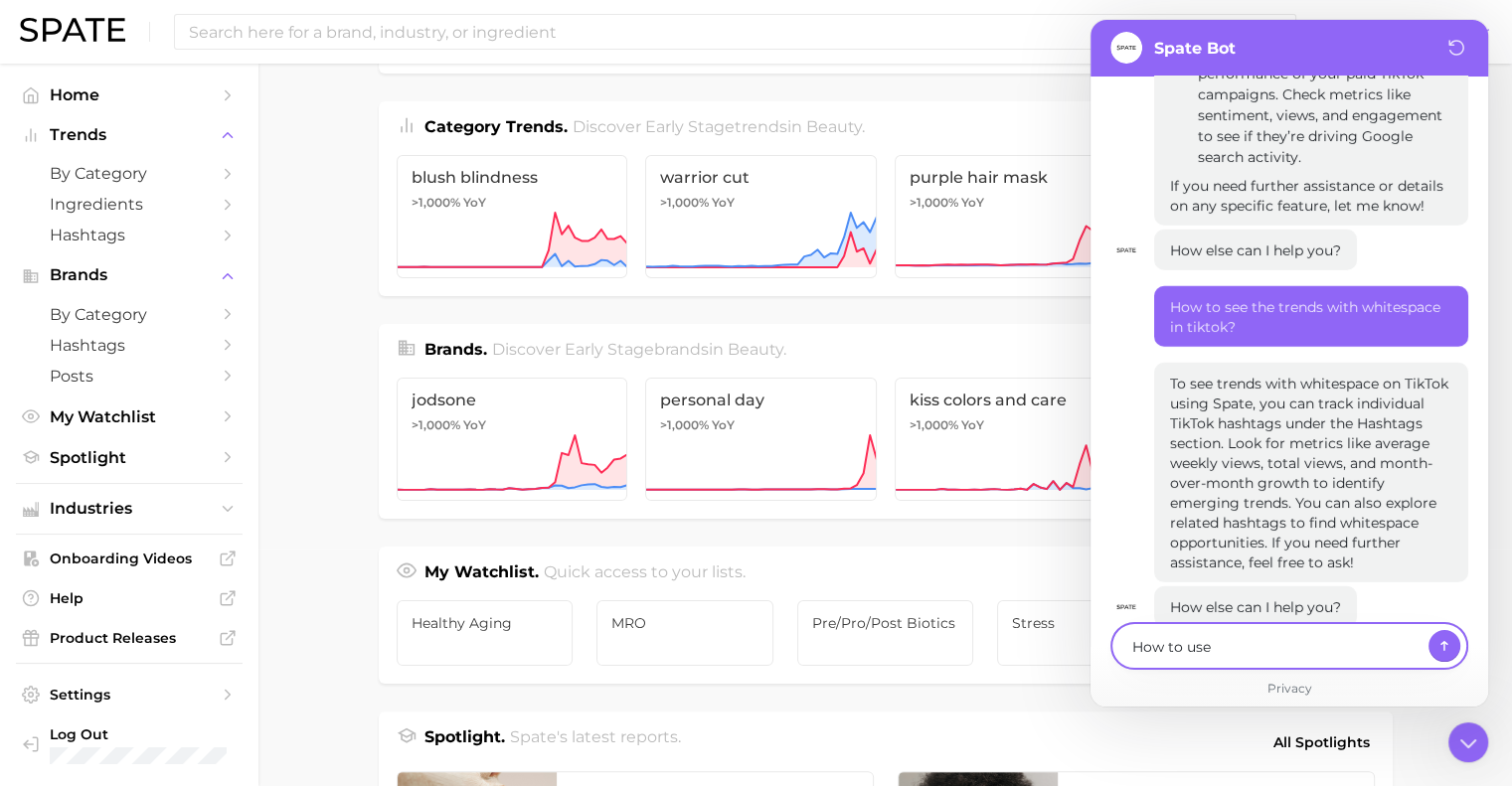 click on "How to use" at bounding box center [1275, 646] 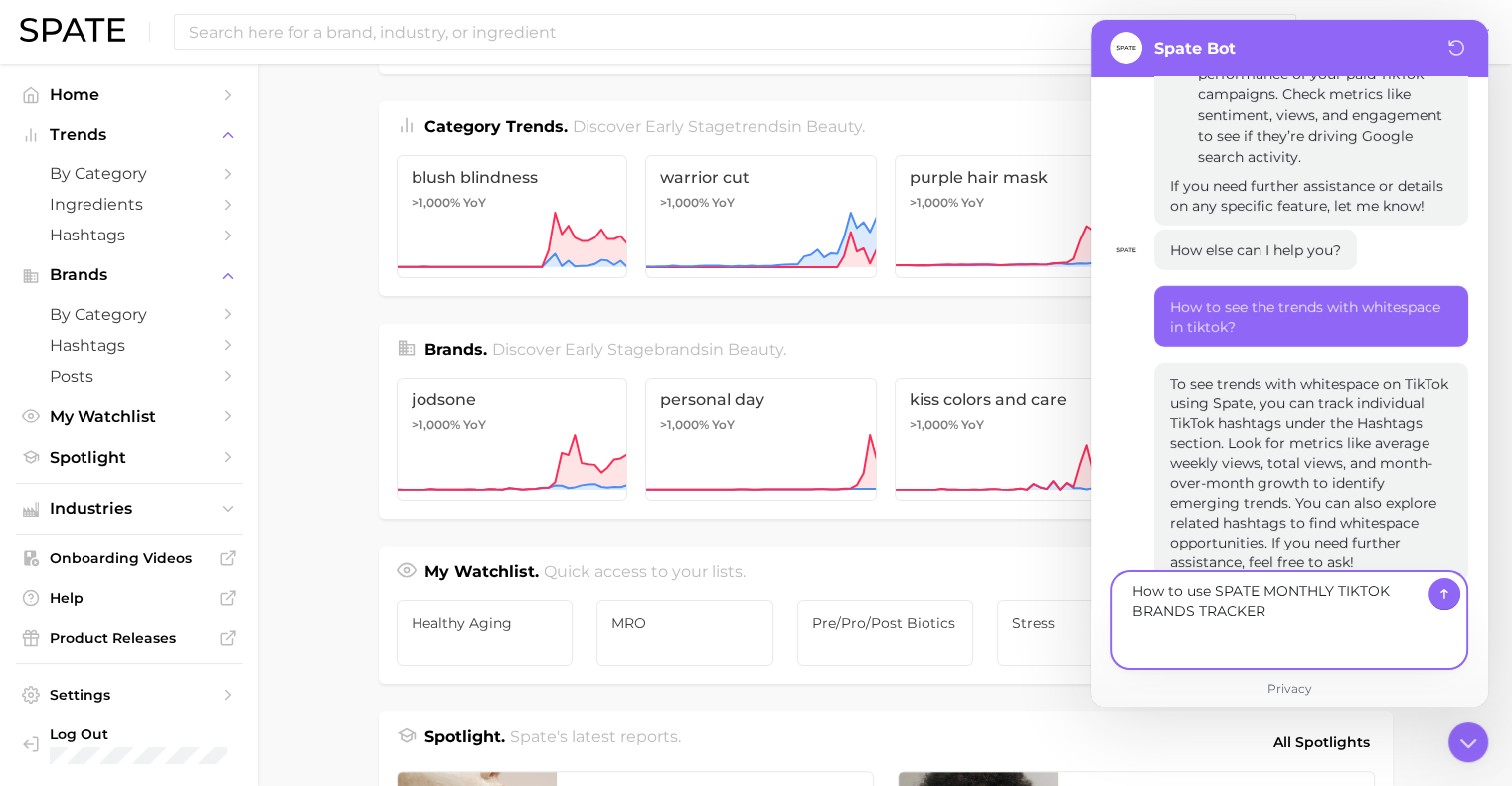 click on "How to use SPATE MONTHLY TIKTOK BRANDS TRACKER" at bounding box center (1275, 620) 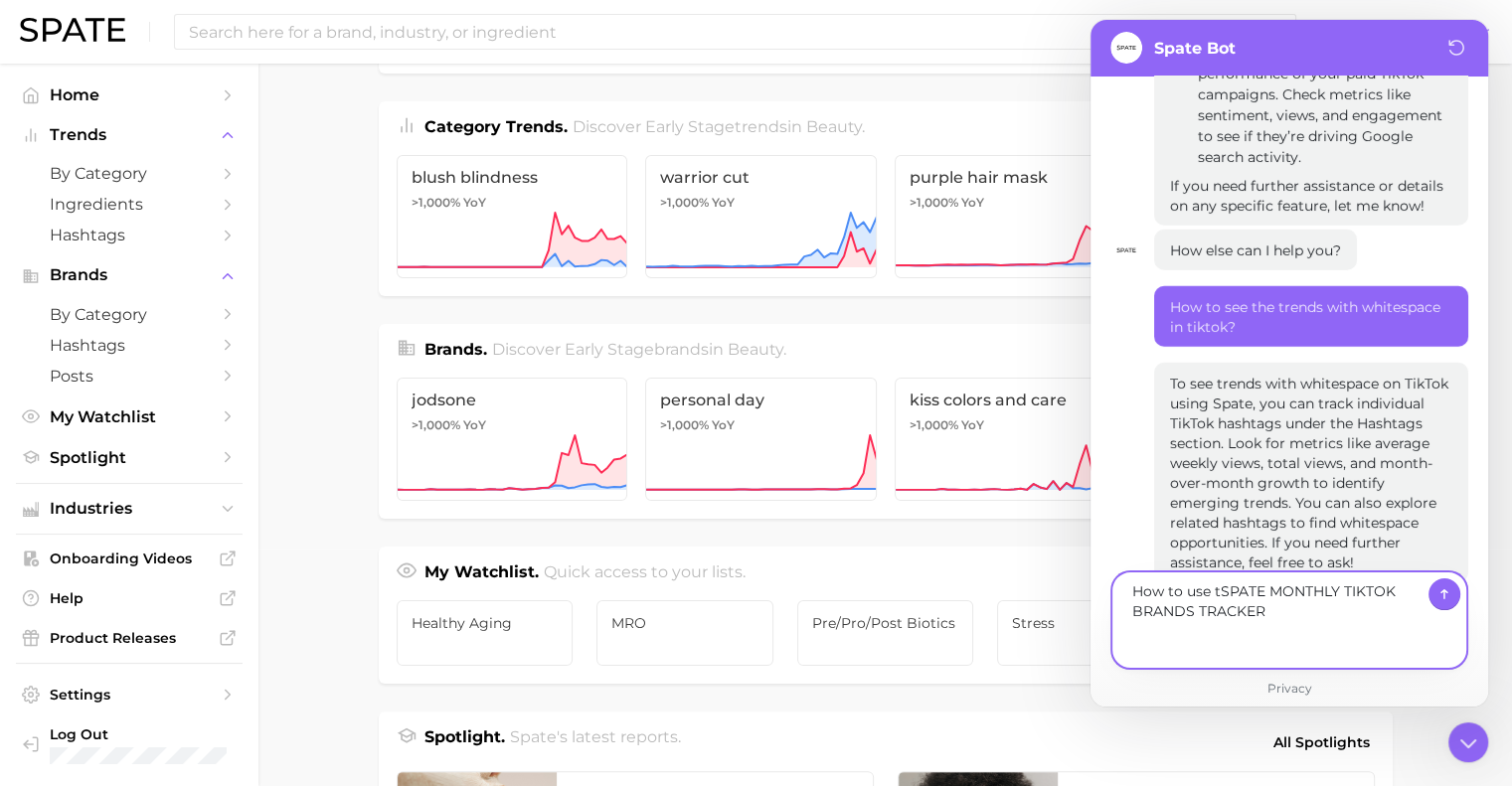 type on "How to use thSPATE MONTHLY TIKTOK BRANDS TRACKER" 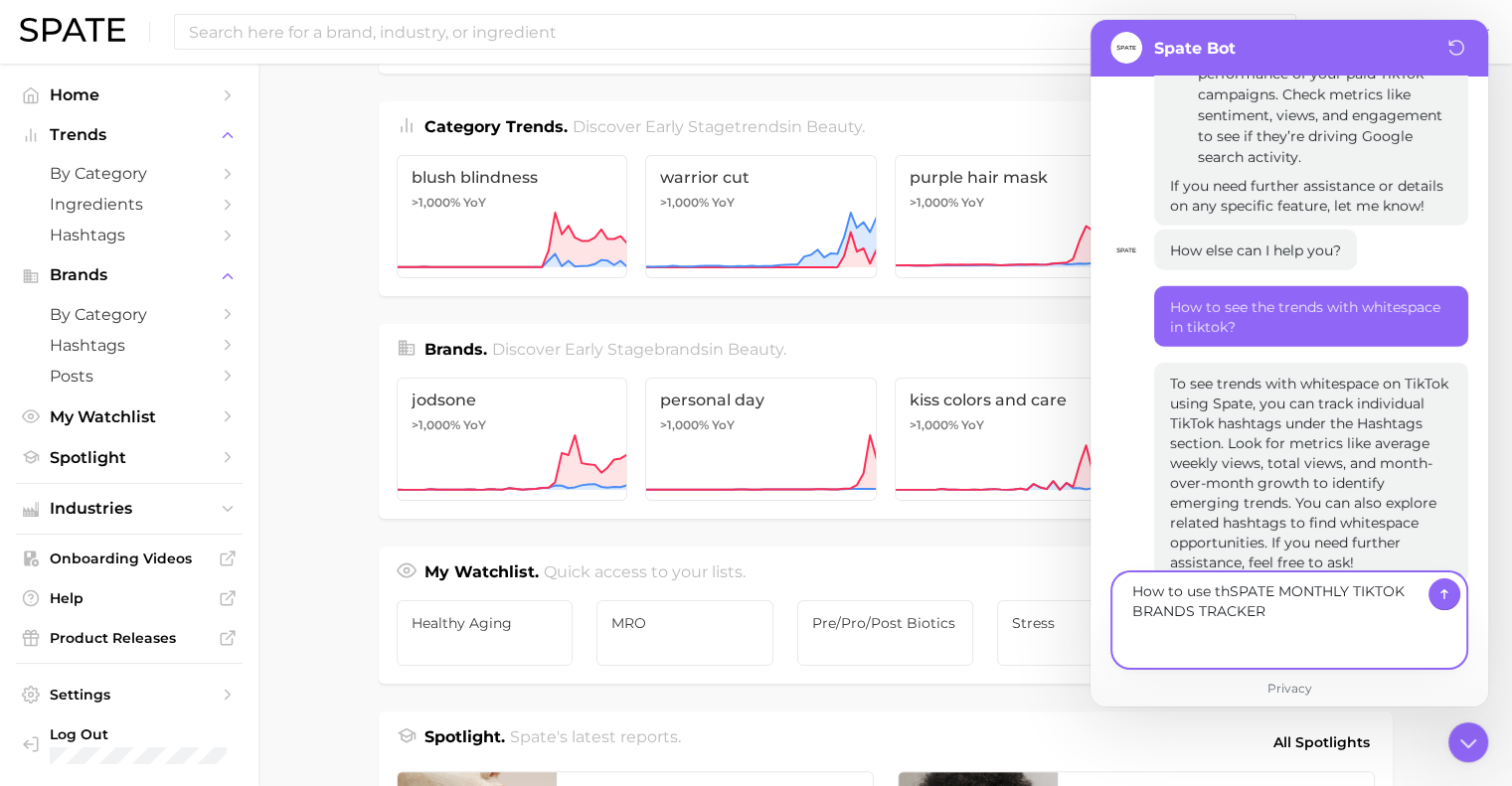 type on "x" 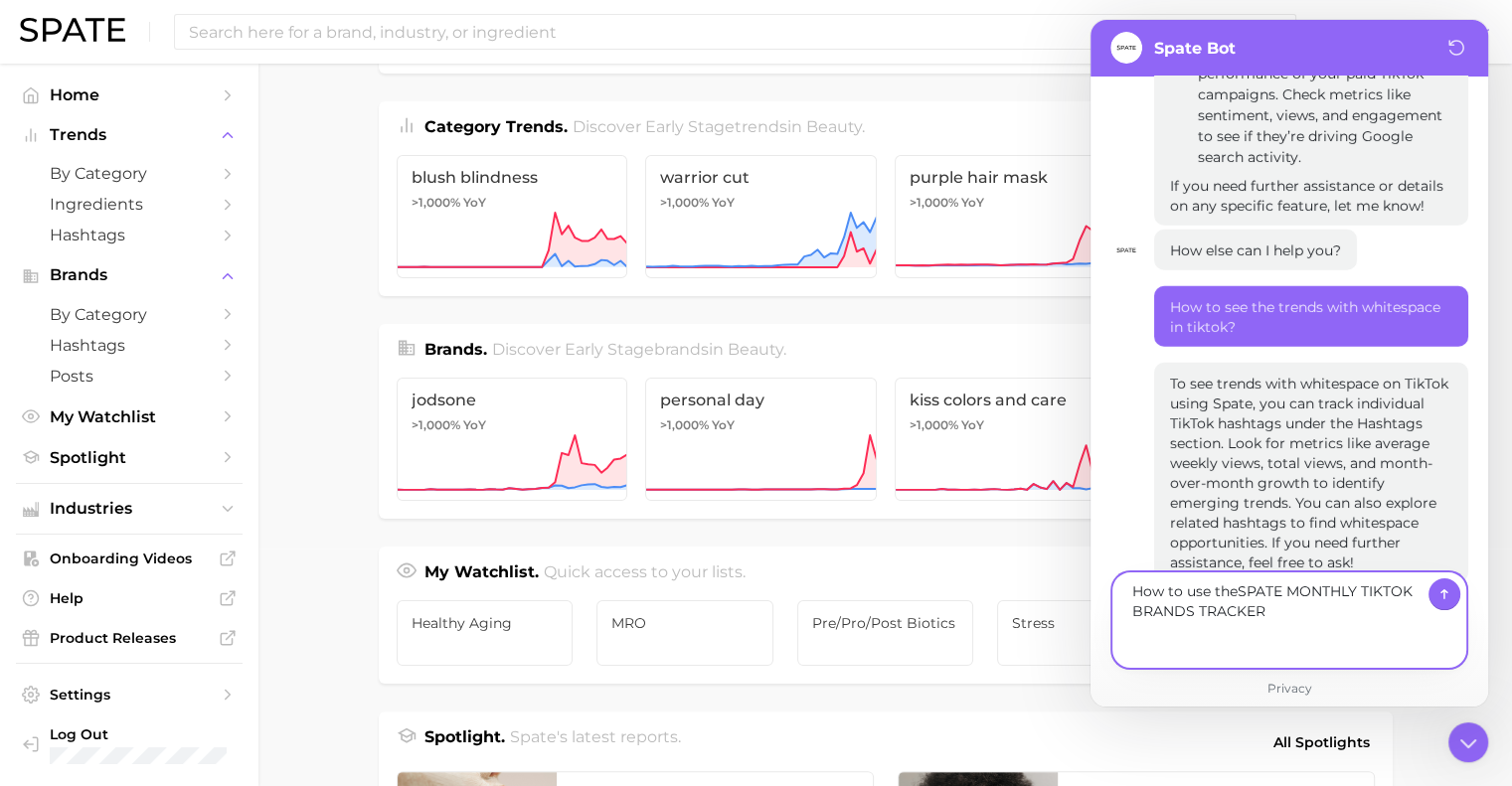 type on "x" 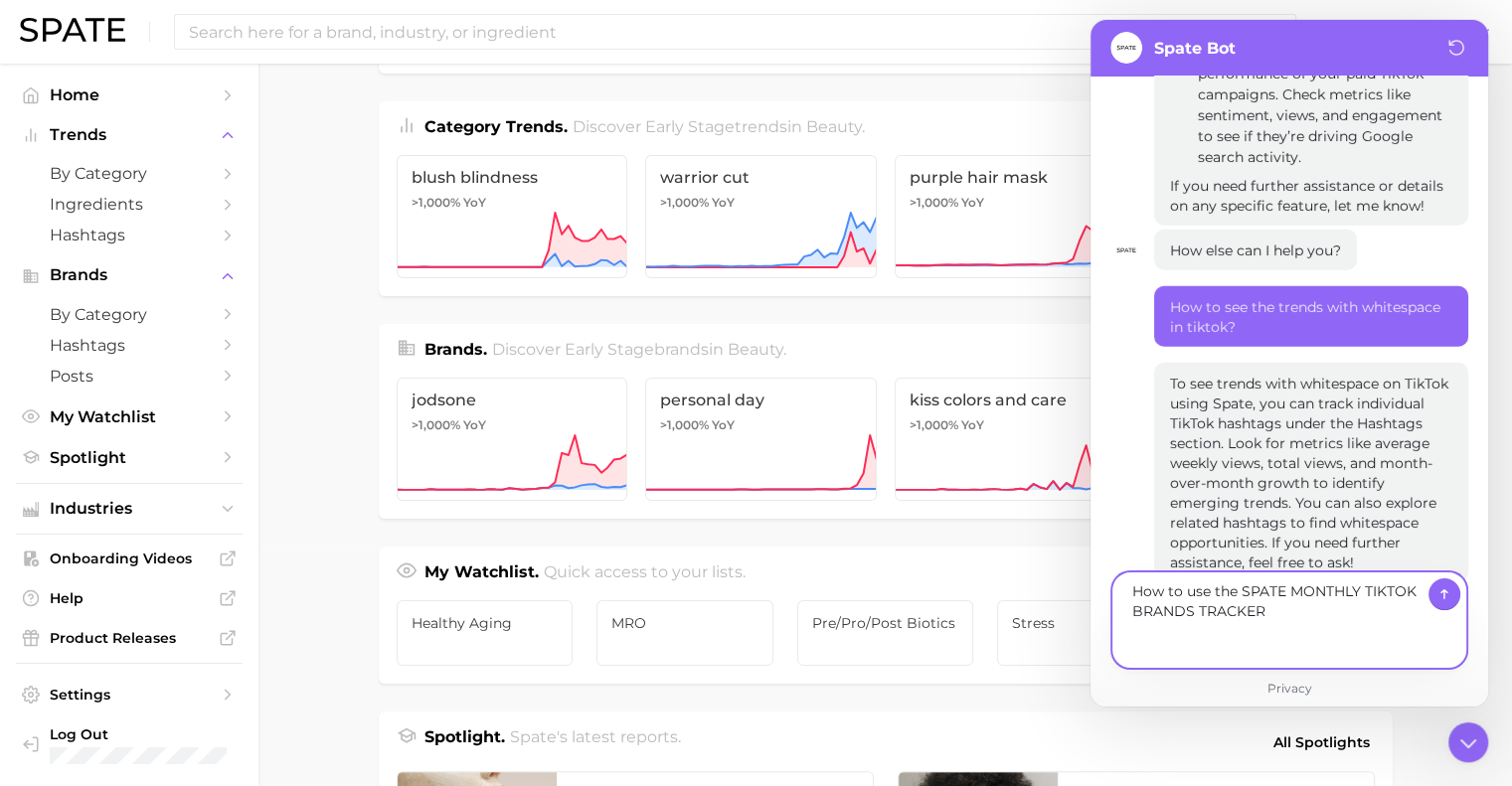 click on "How to use the SPATE MONTHLY TIKTOK BRANDS TRACKER" at bounding box center [1275, 620] 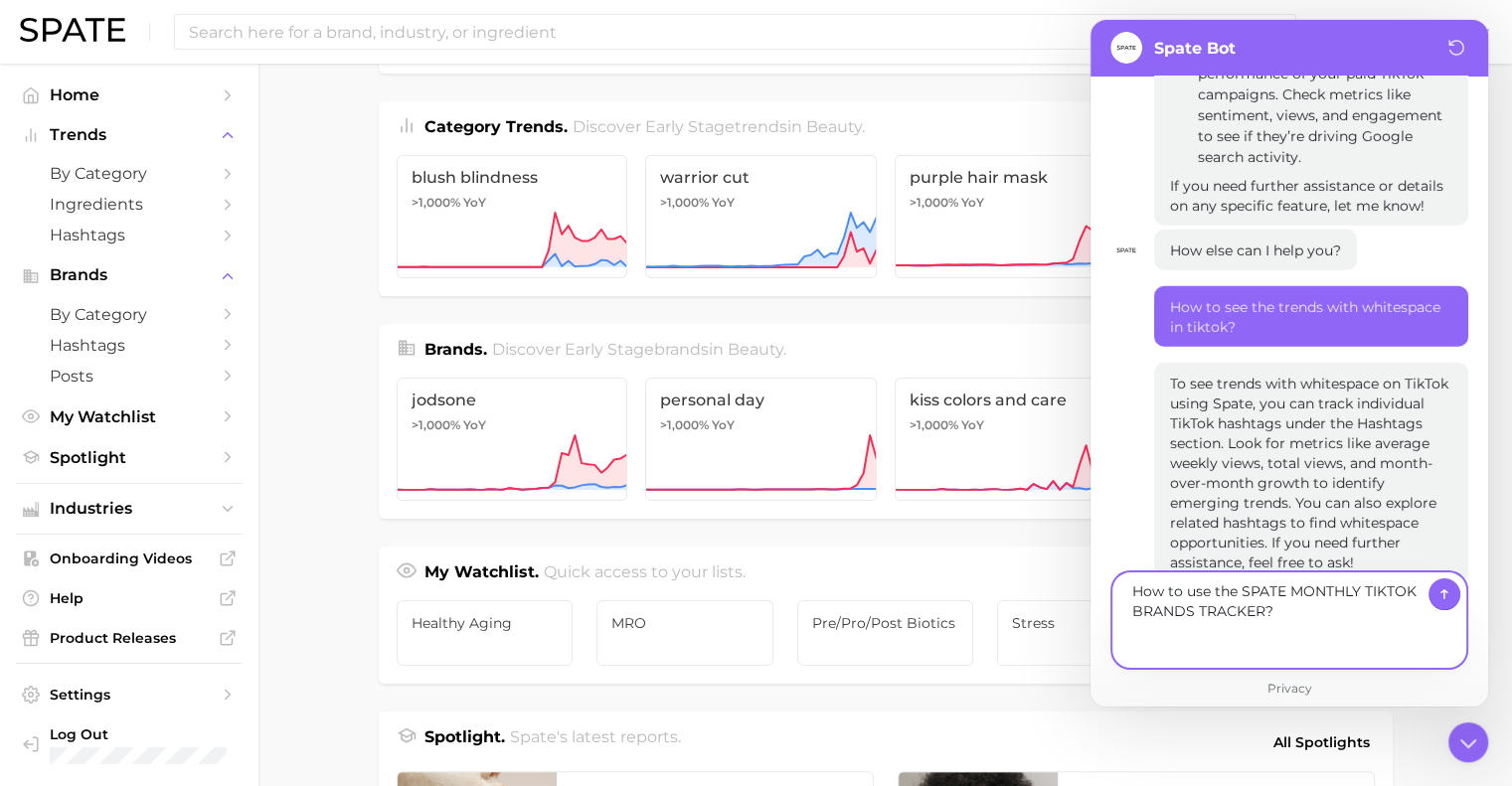 type on "How to use the SPATE MONTHLY TIKTOK BRANDS TRACKER?" 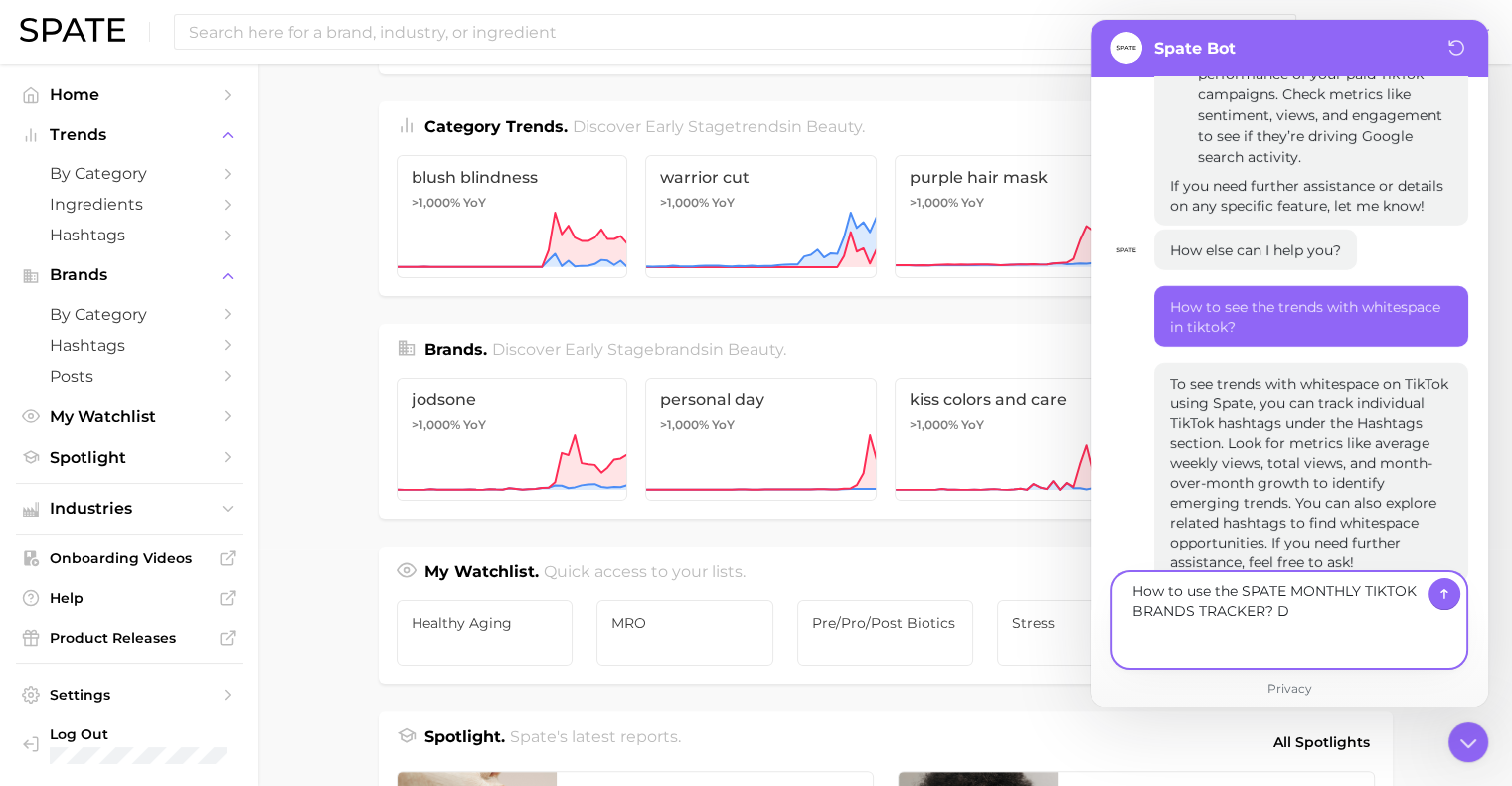 type on "x" 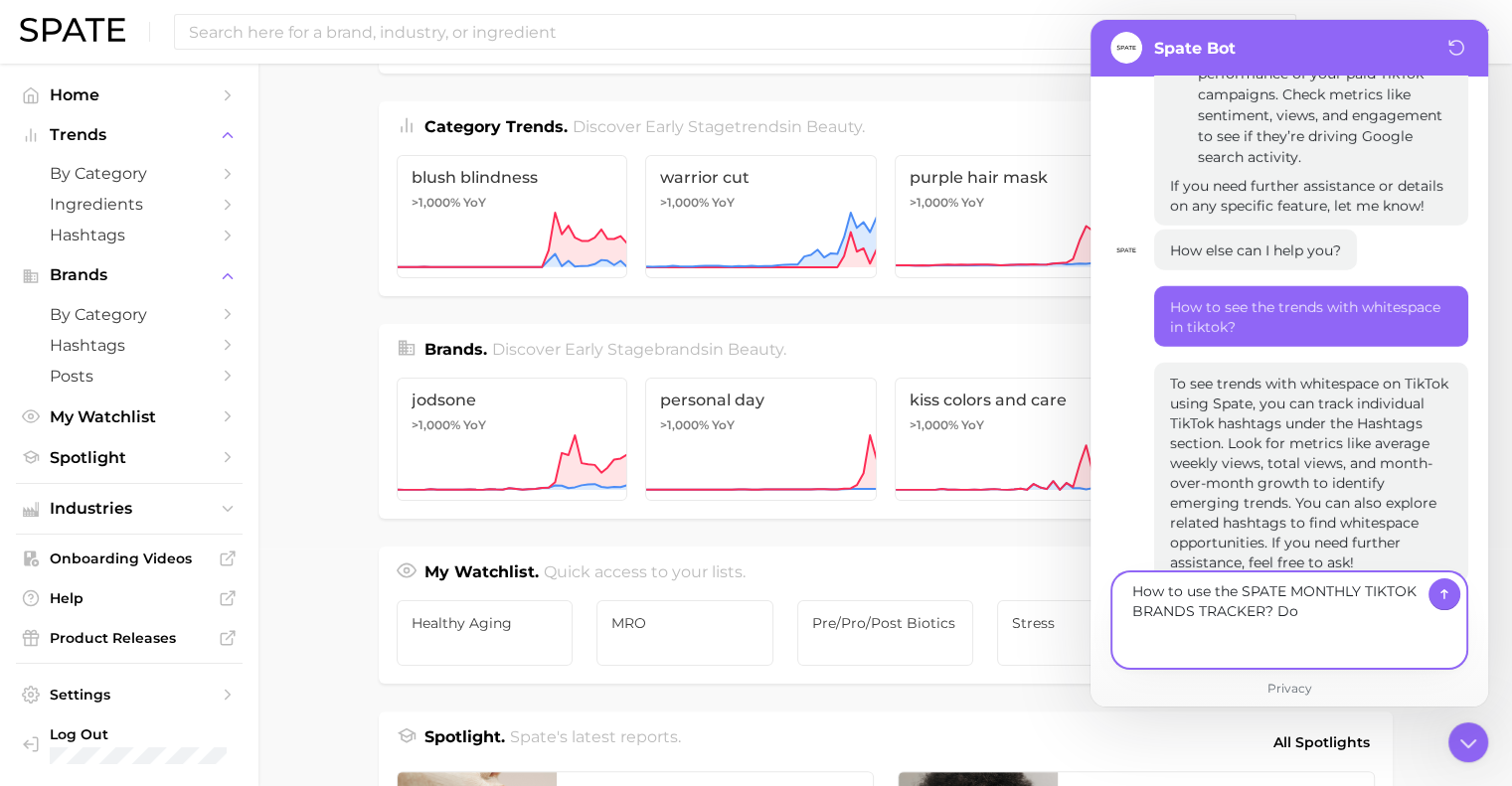 type on "x" 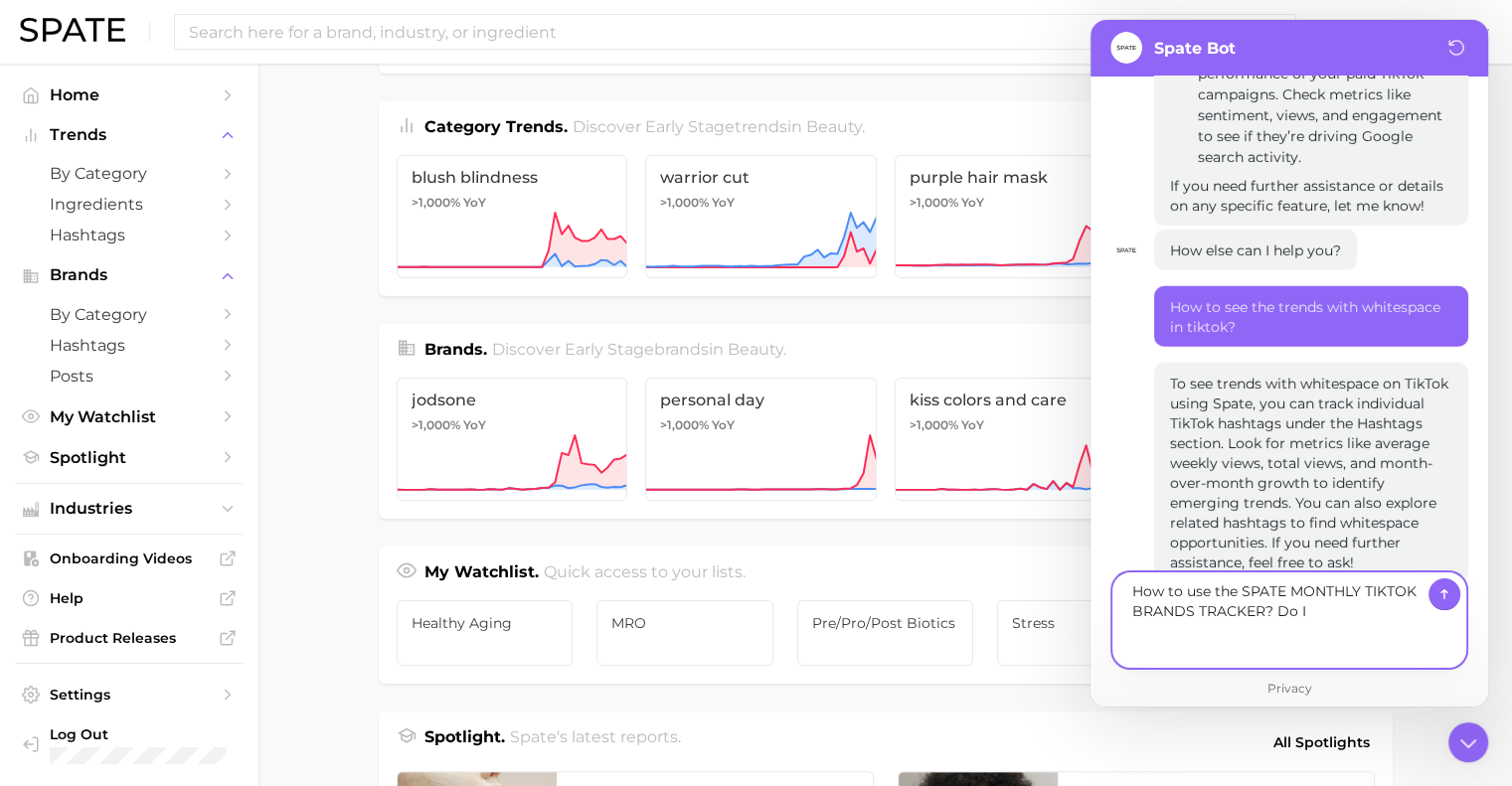 type on "How to use the SPATE MONTHLY TIKTOK BRANDS TRACKER? Do I" 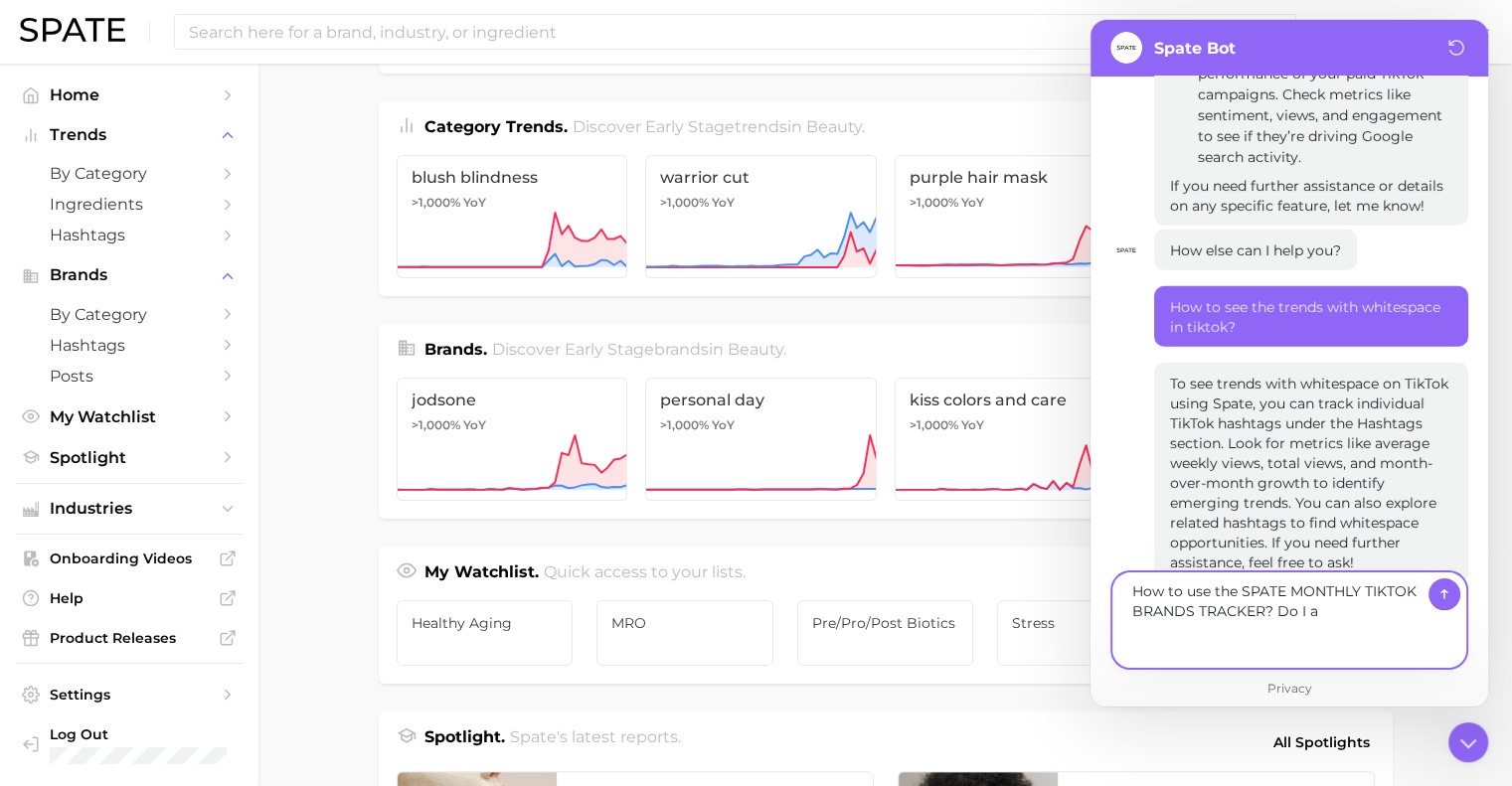 type on "x" 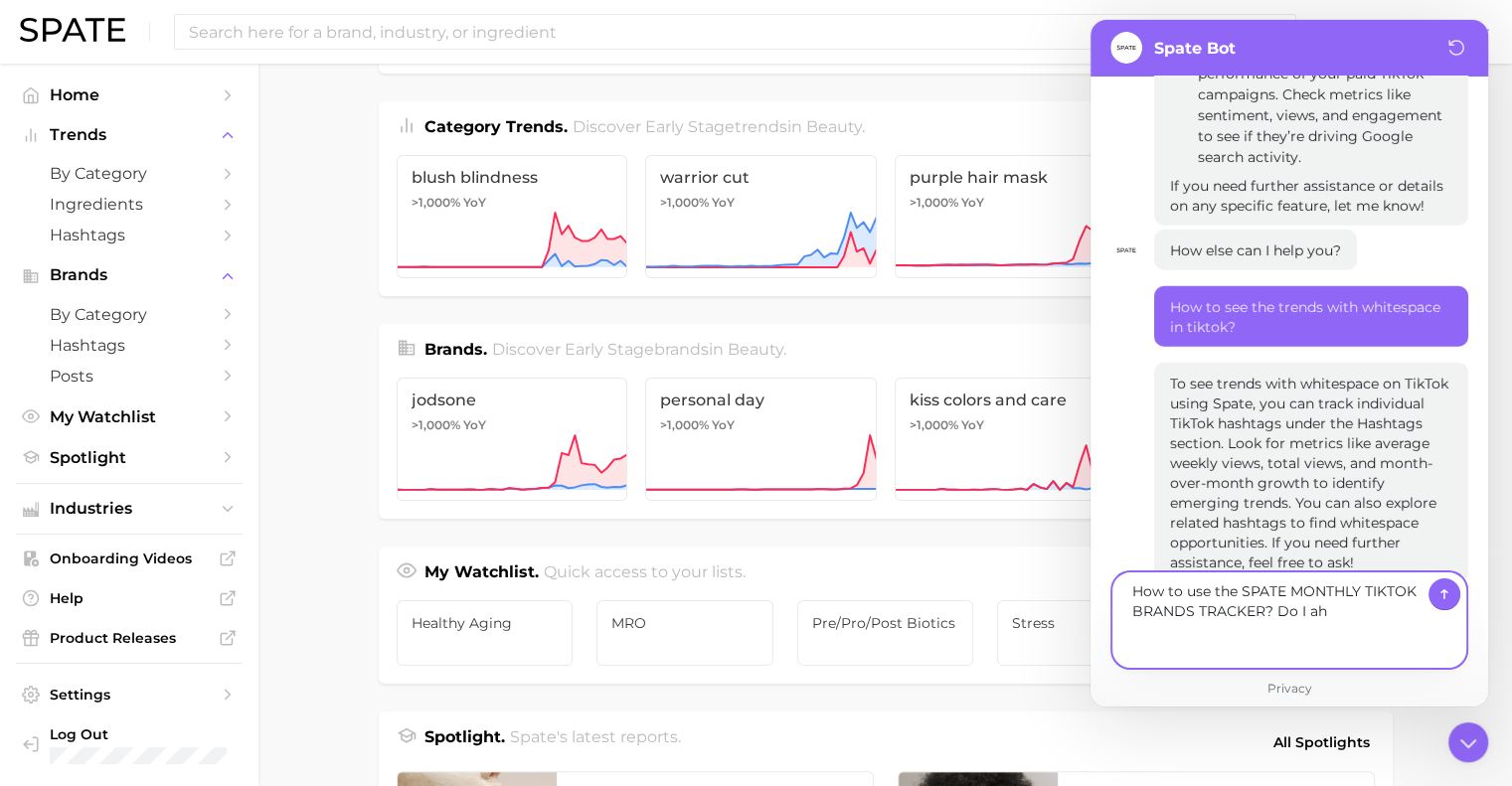 type on "x" 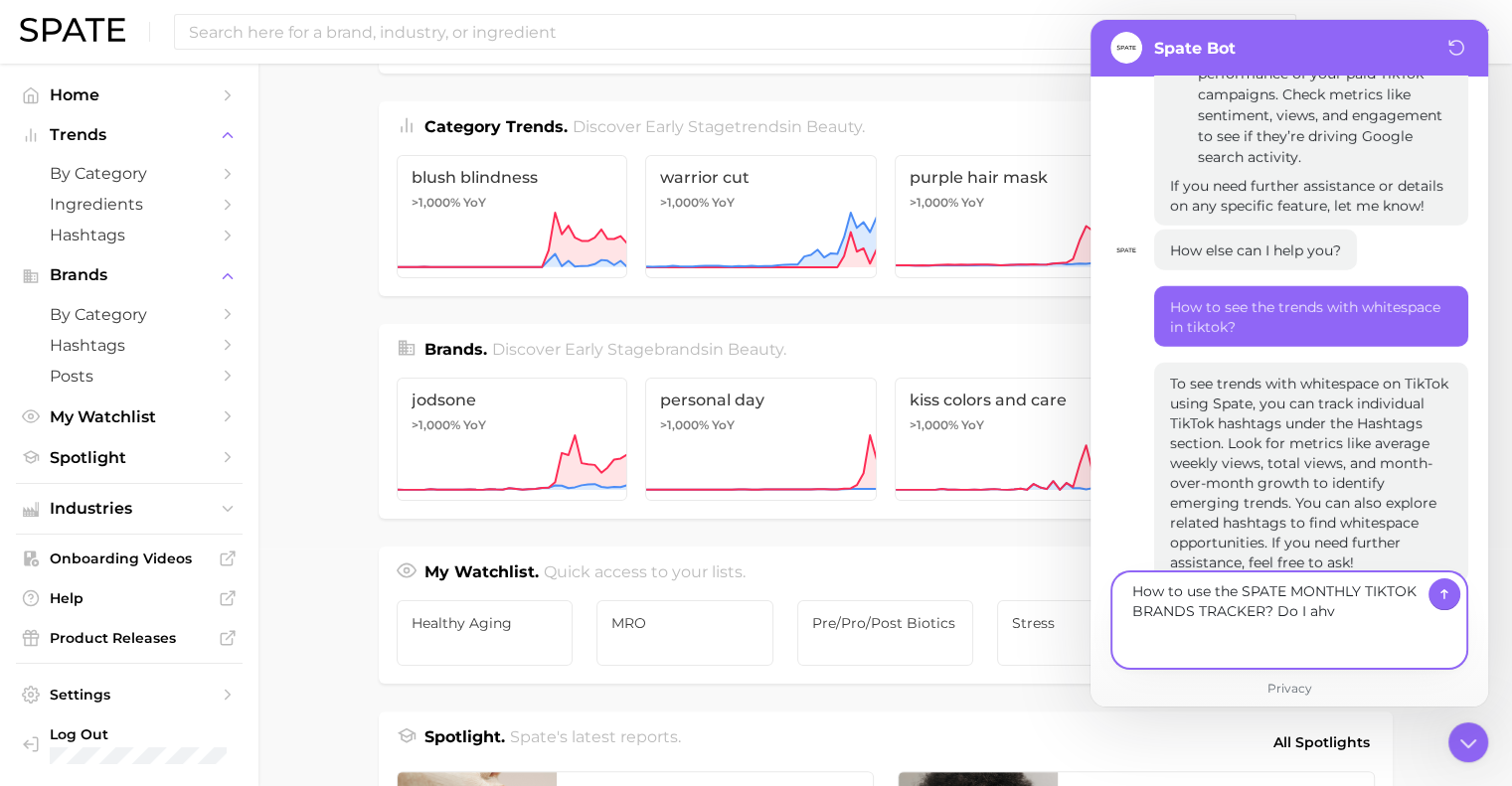 type on "x" 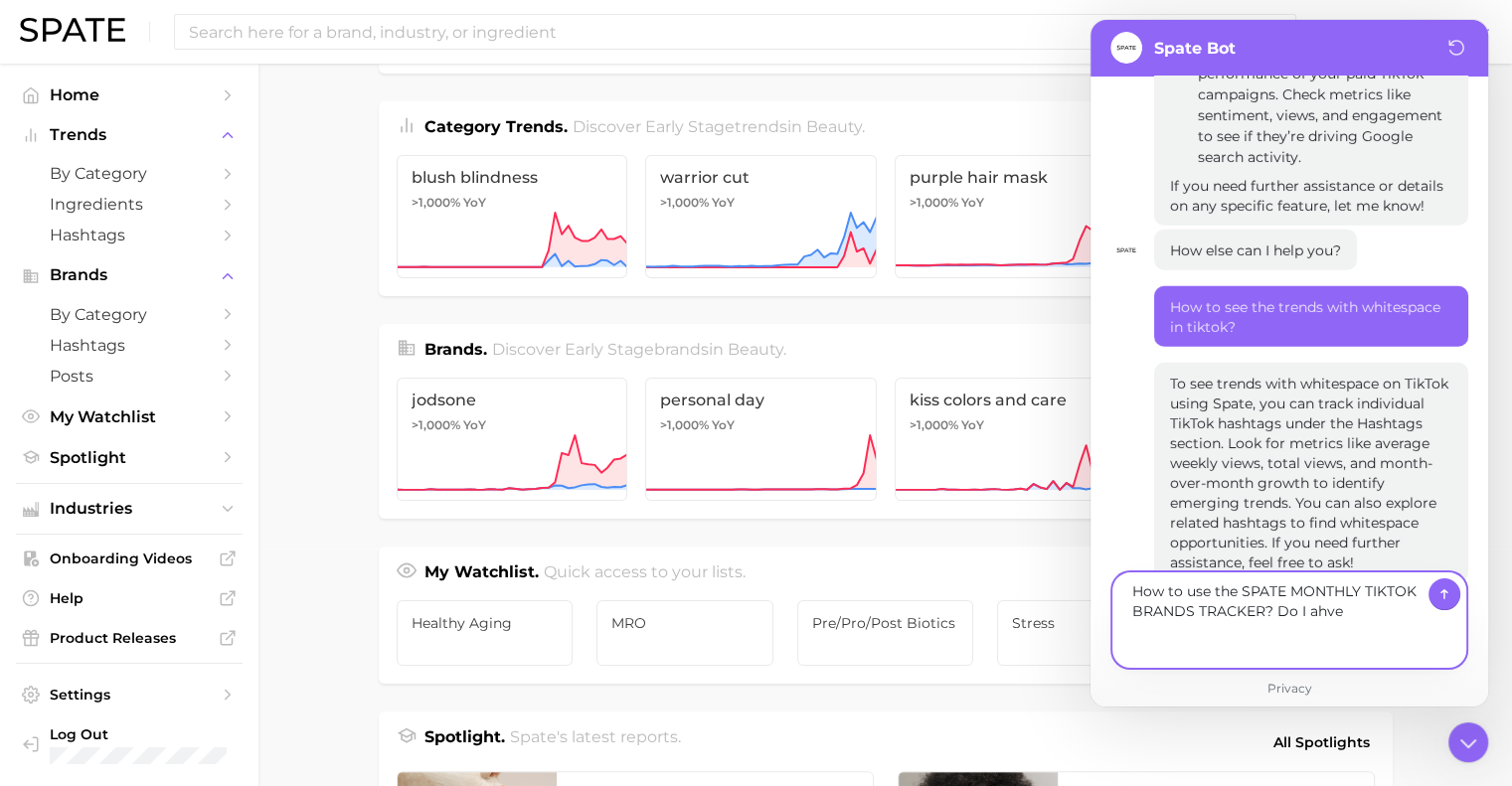 type on "x" 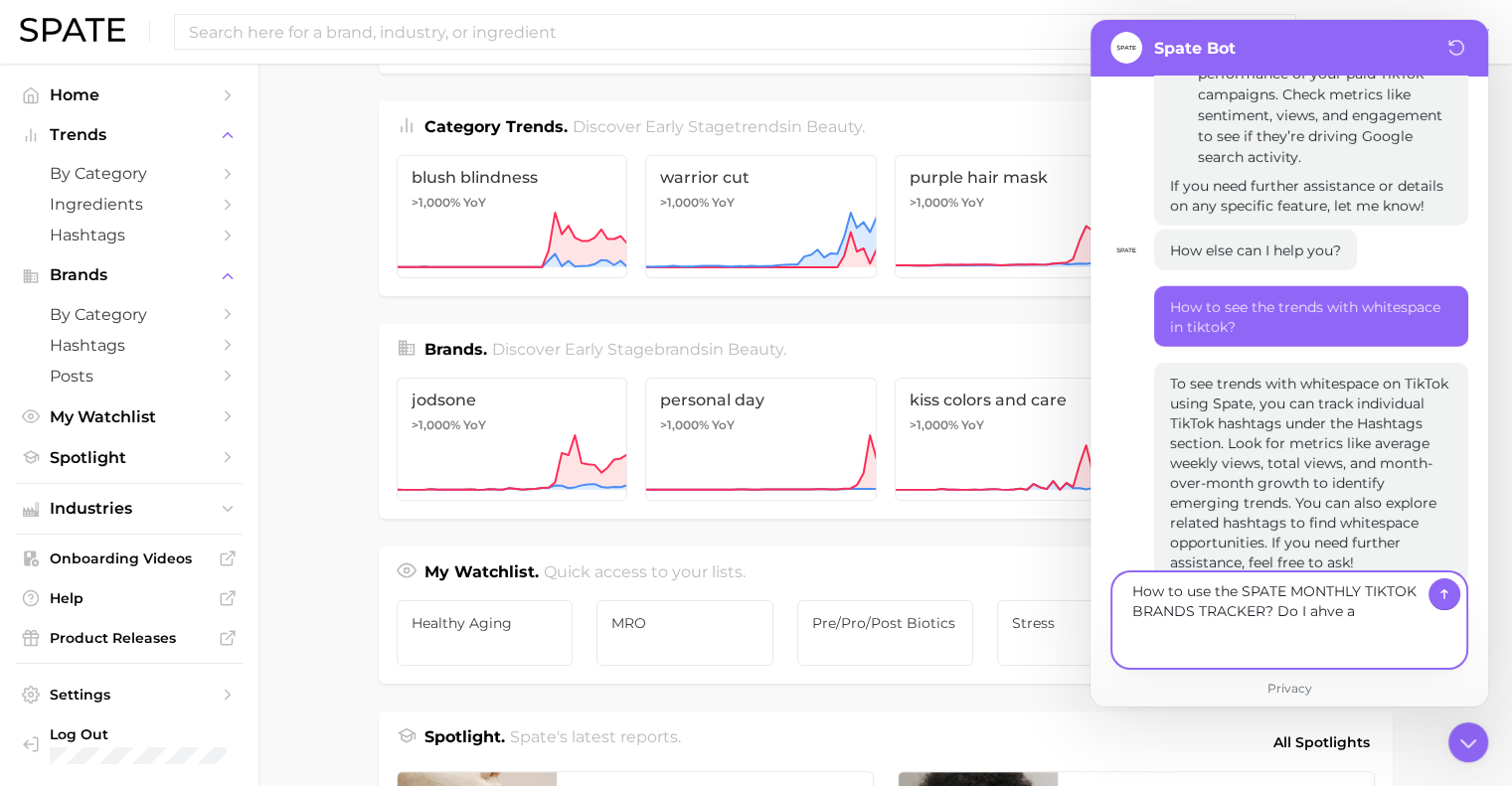 type on "x" 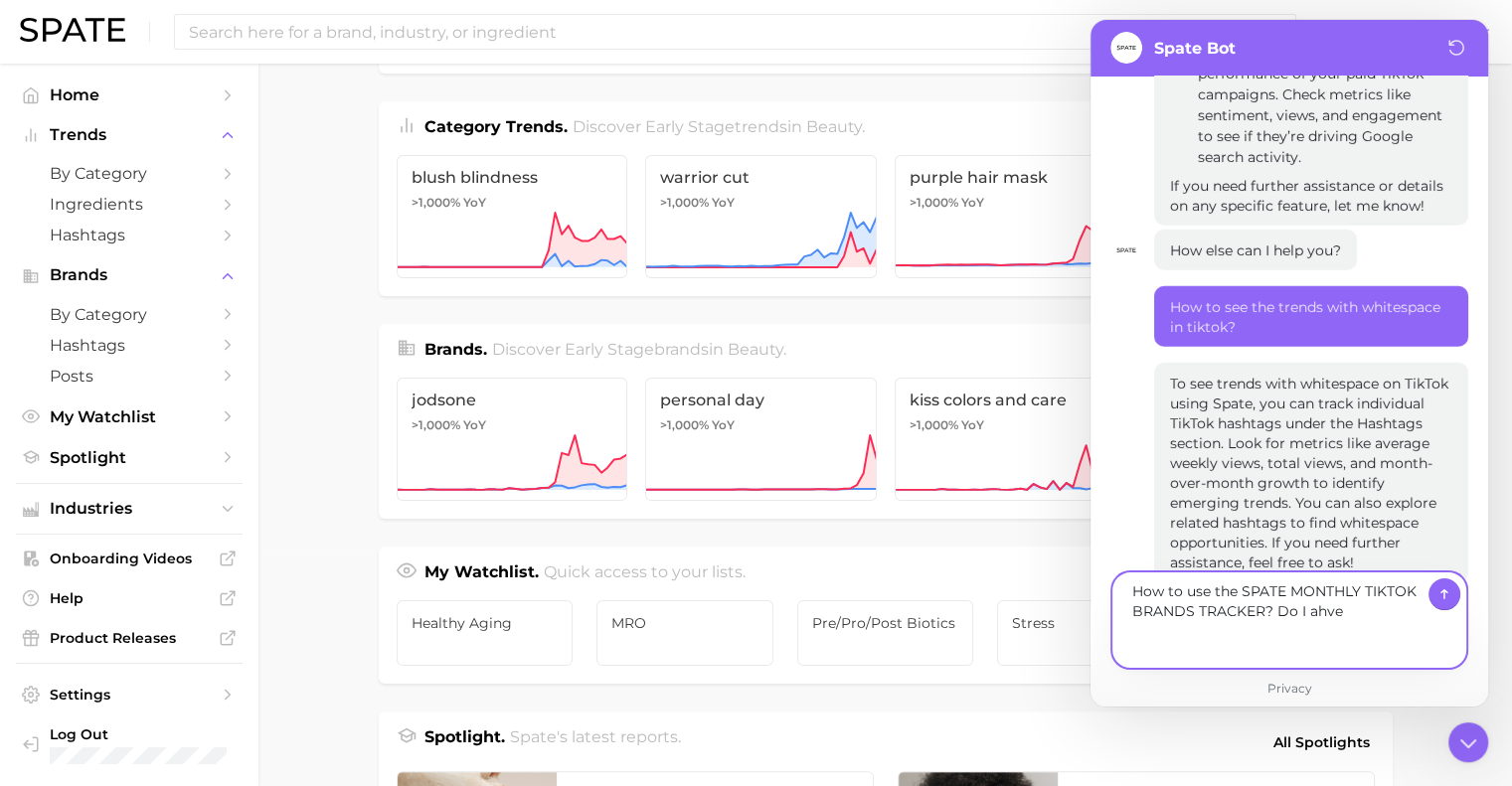 type on "x" 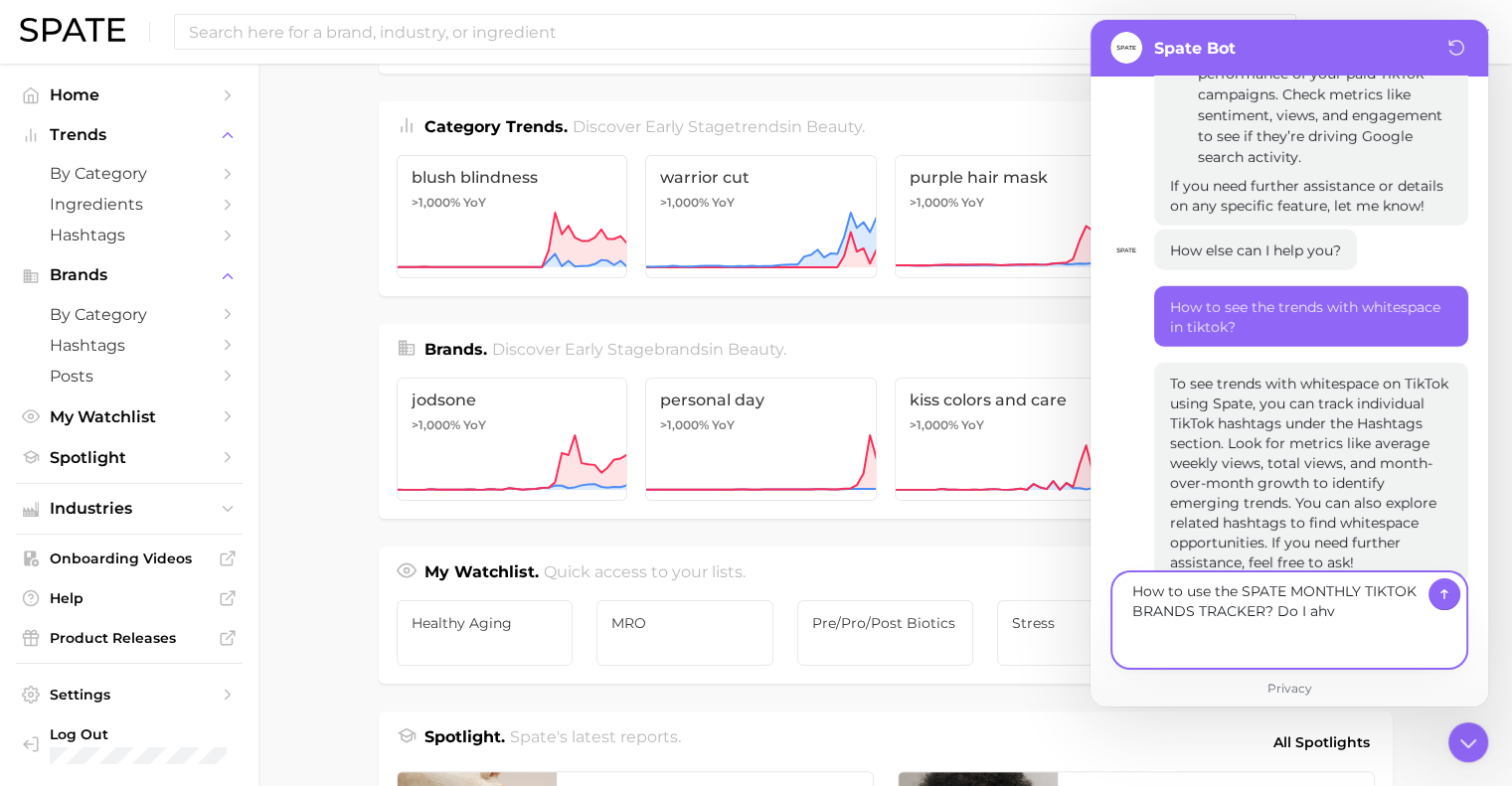 type on "x" 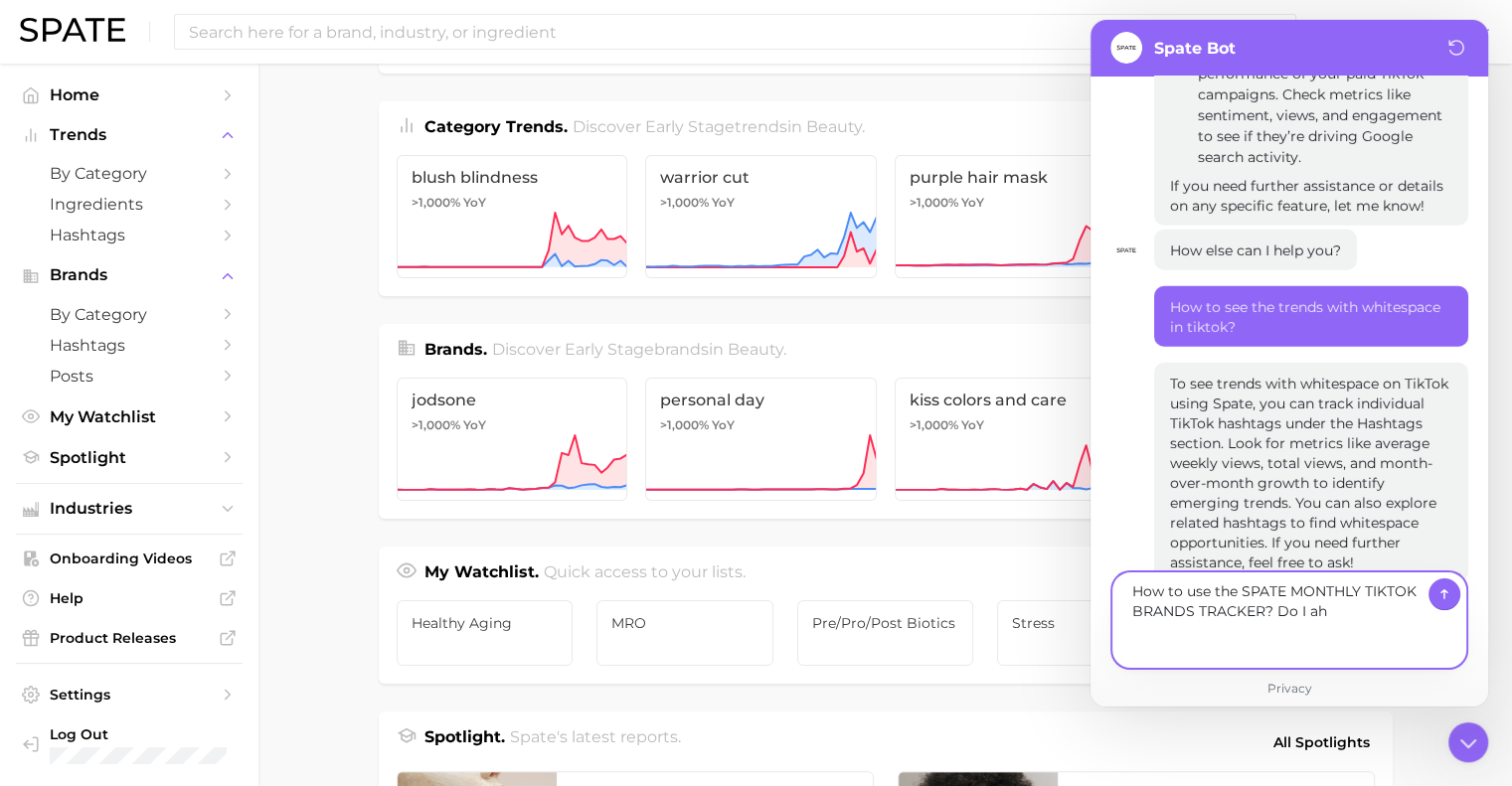 type on "x" 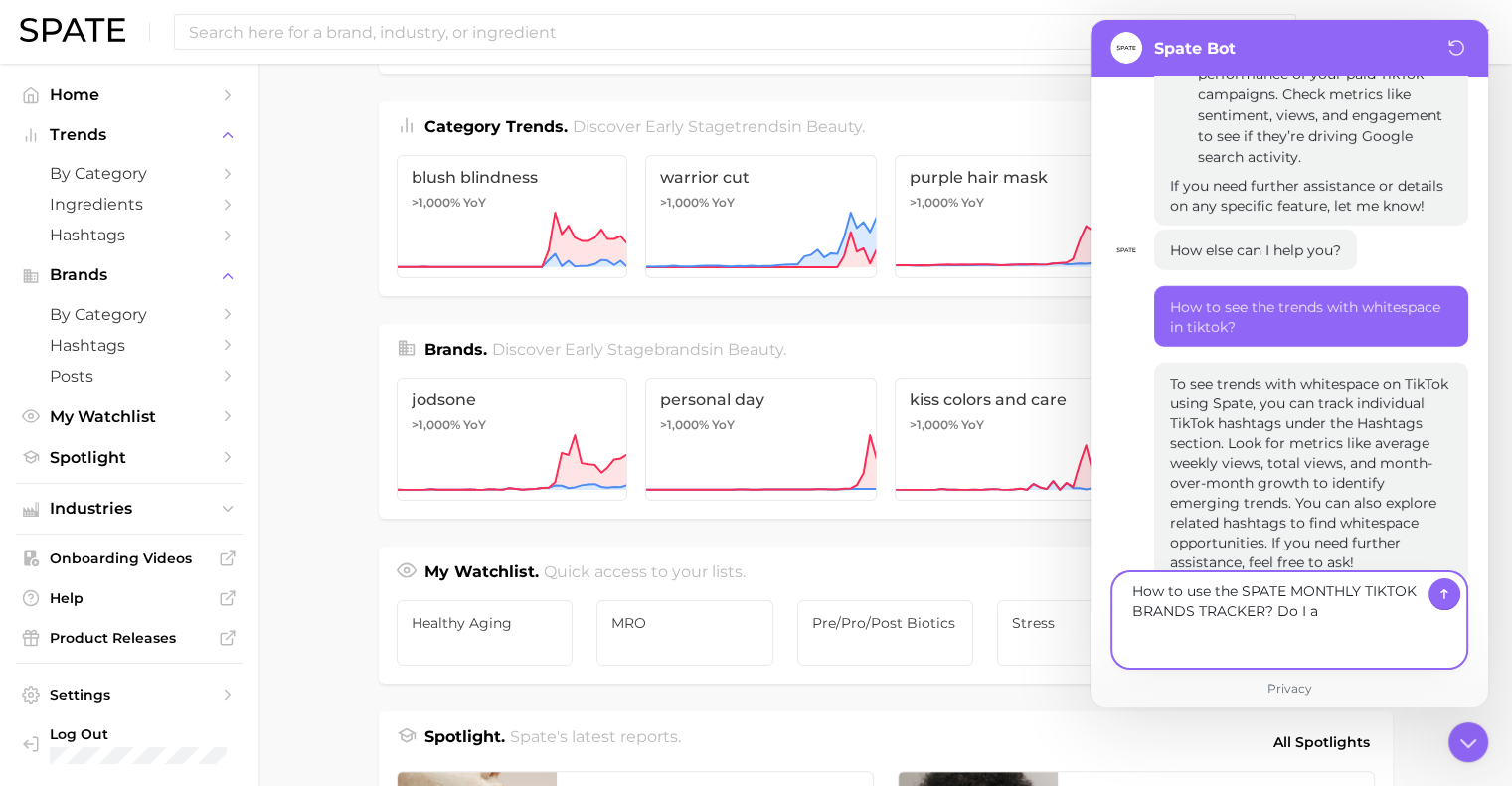 type on "x" 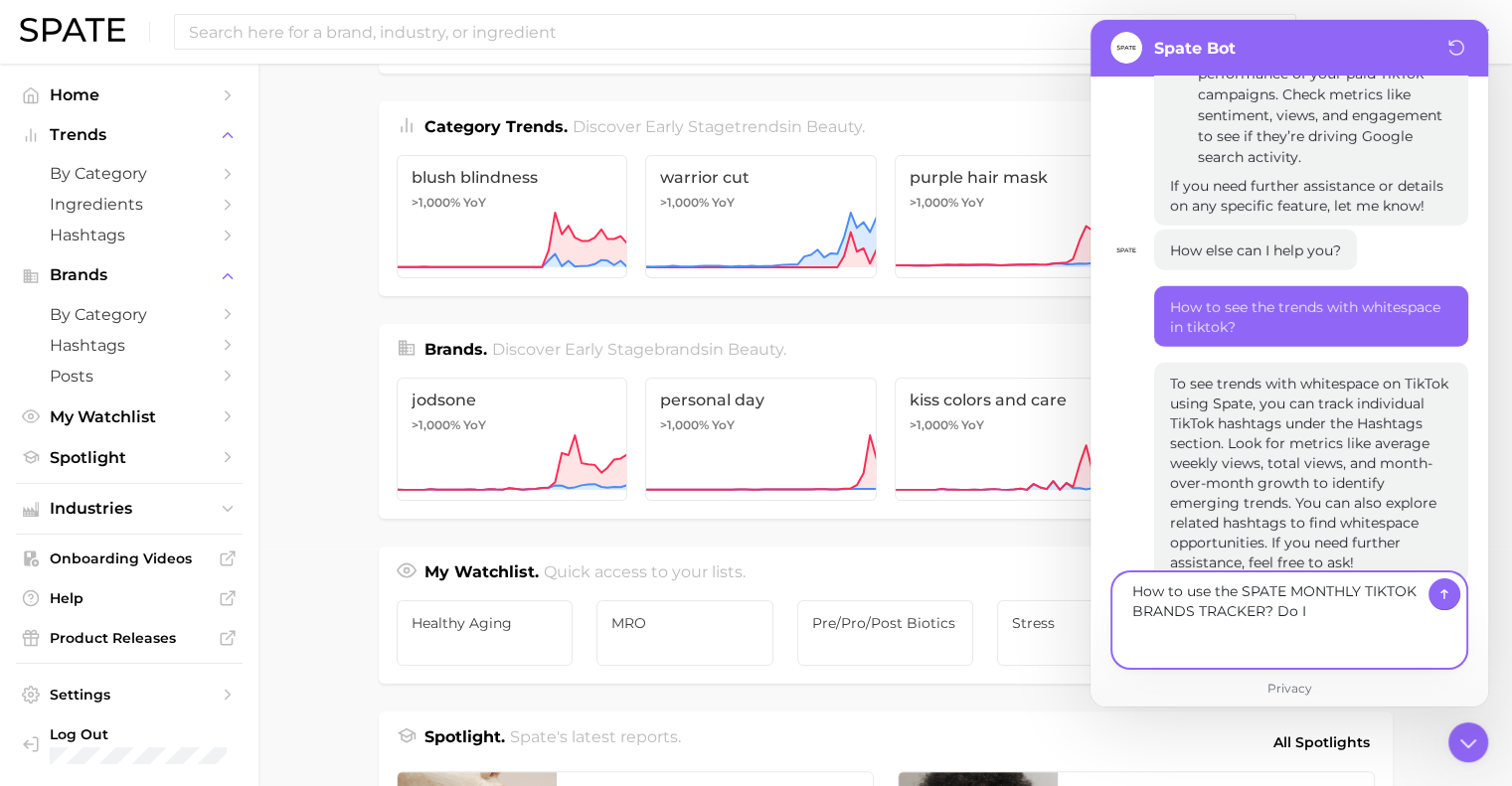 type on "x" 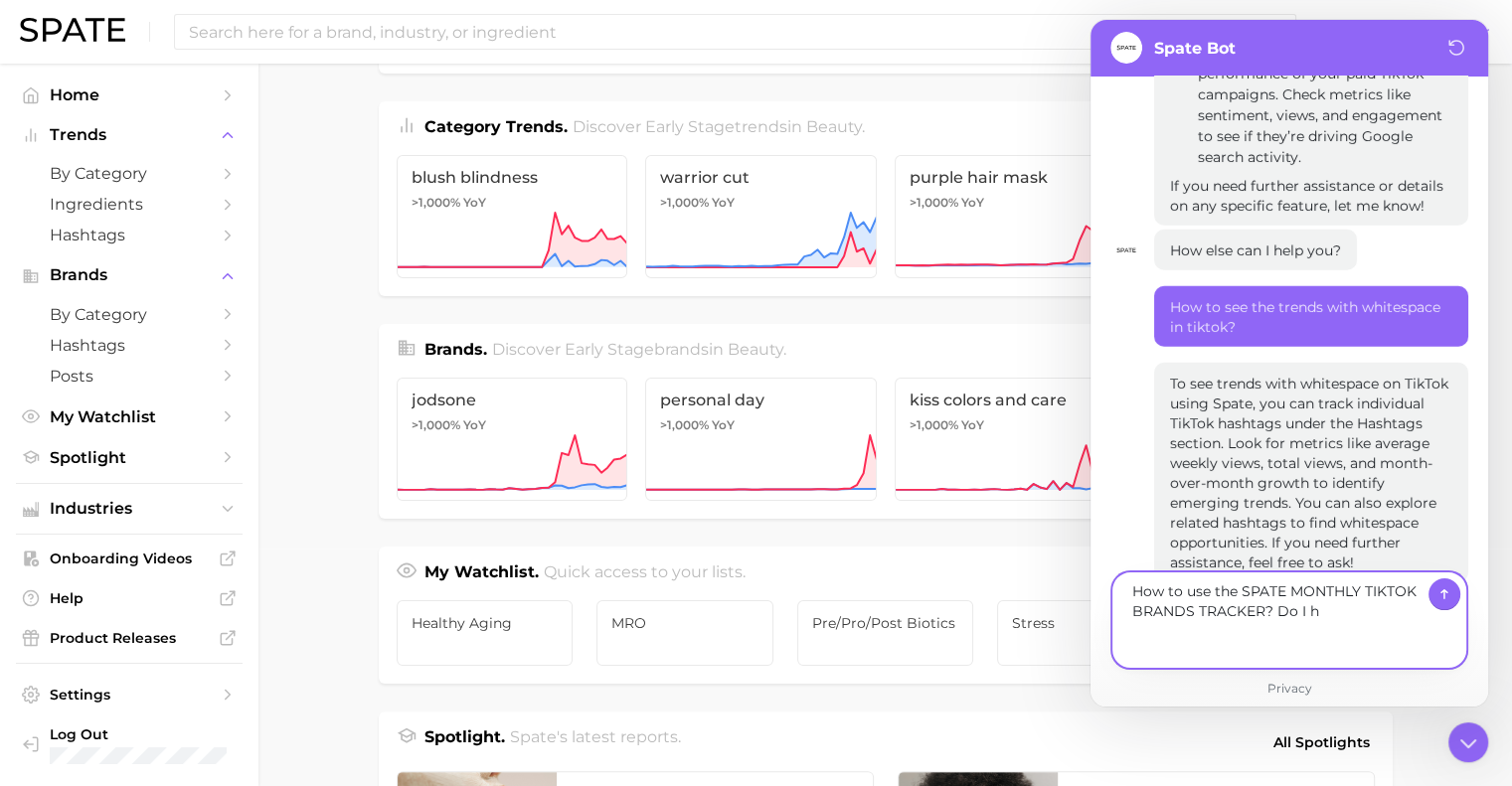 type on "x" 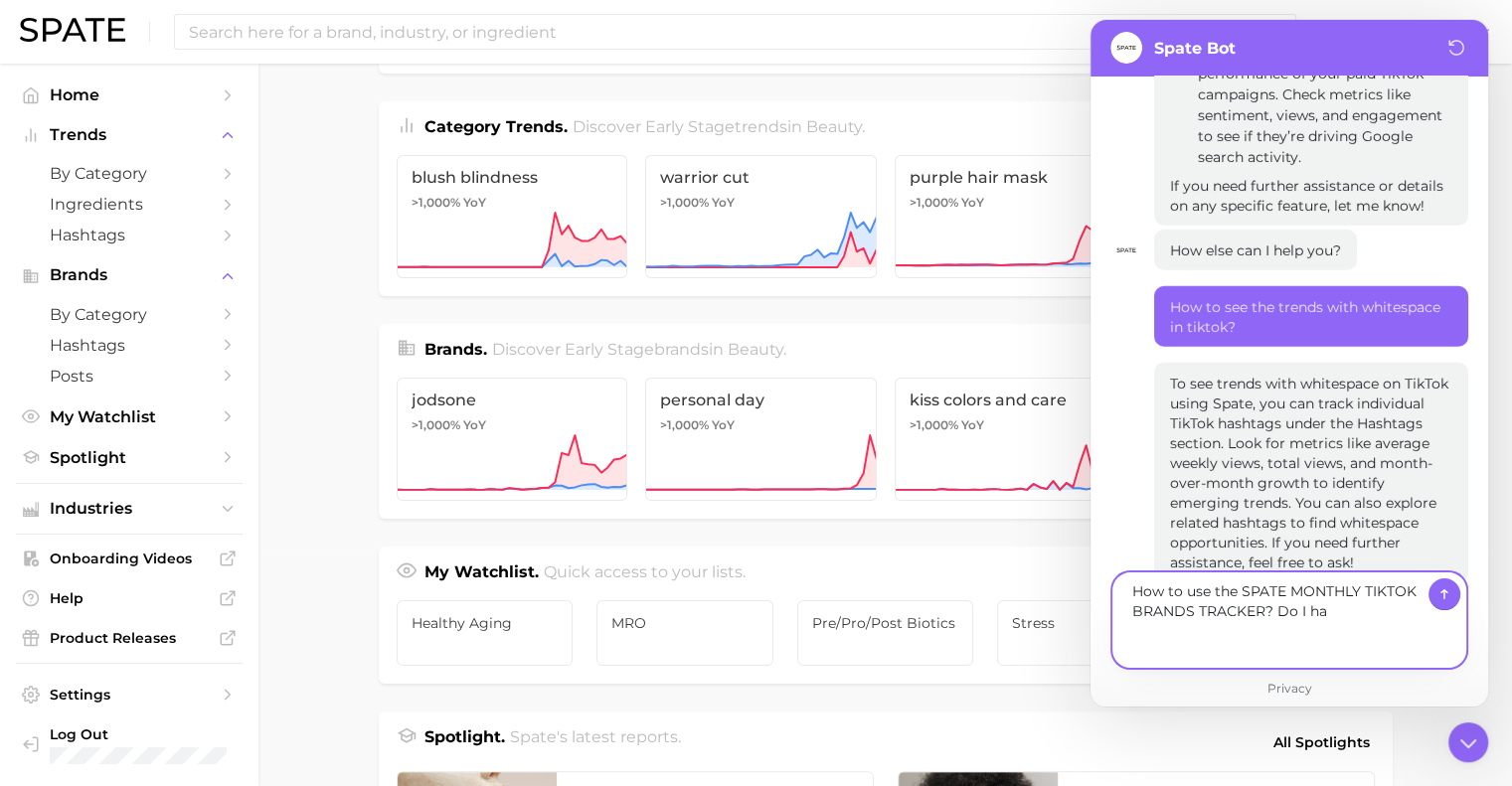 type on "x" 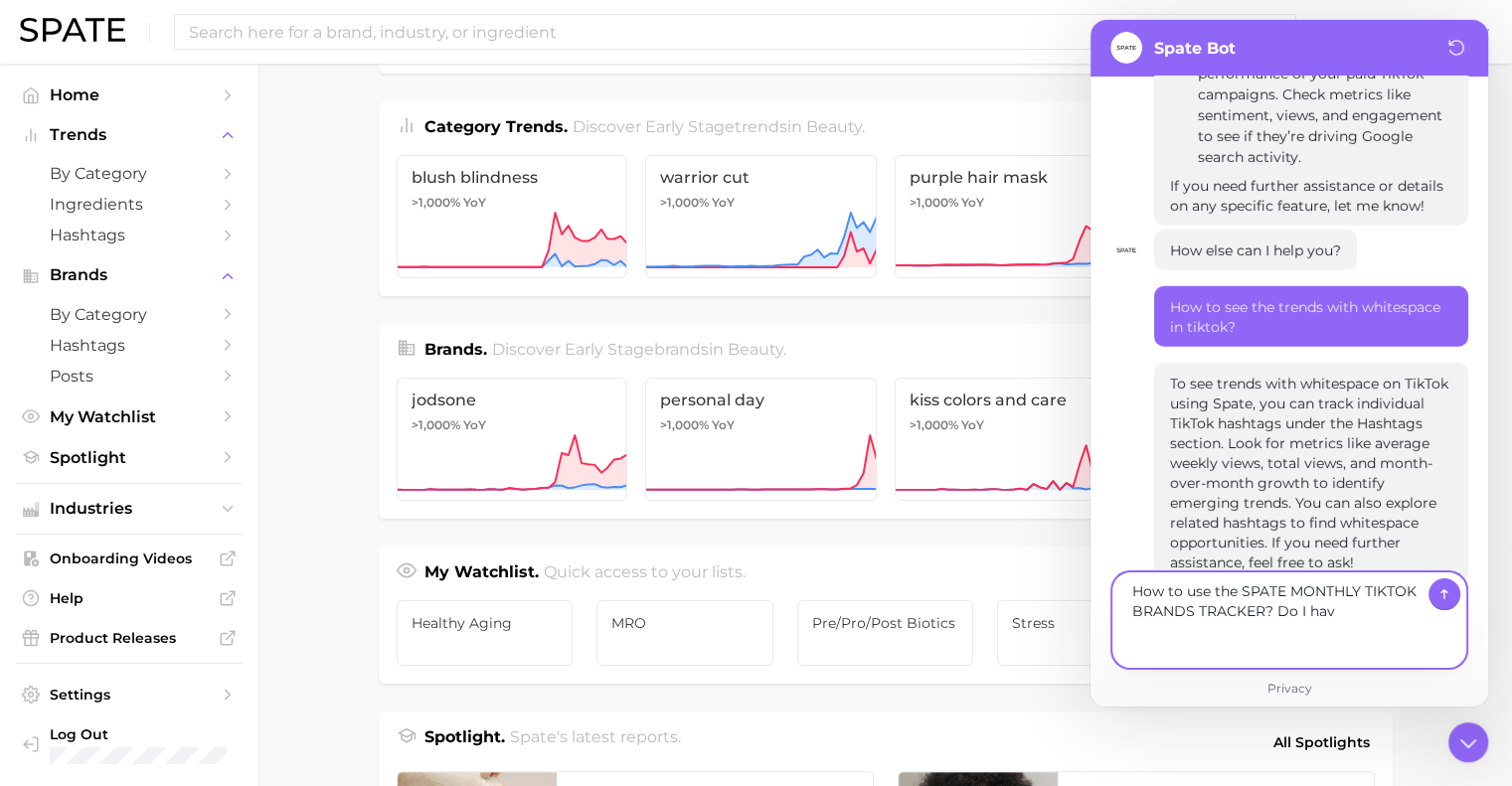 type on "x" 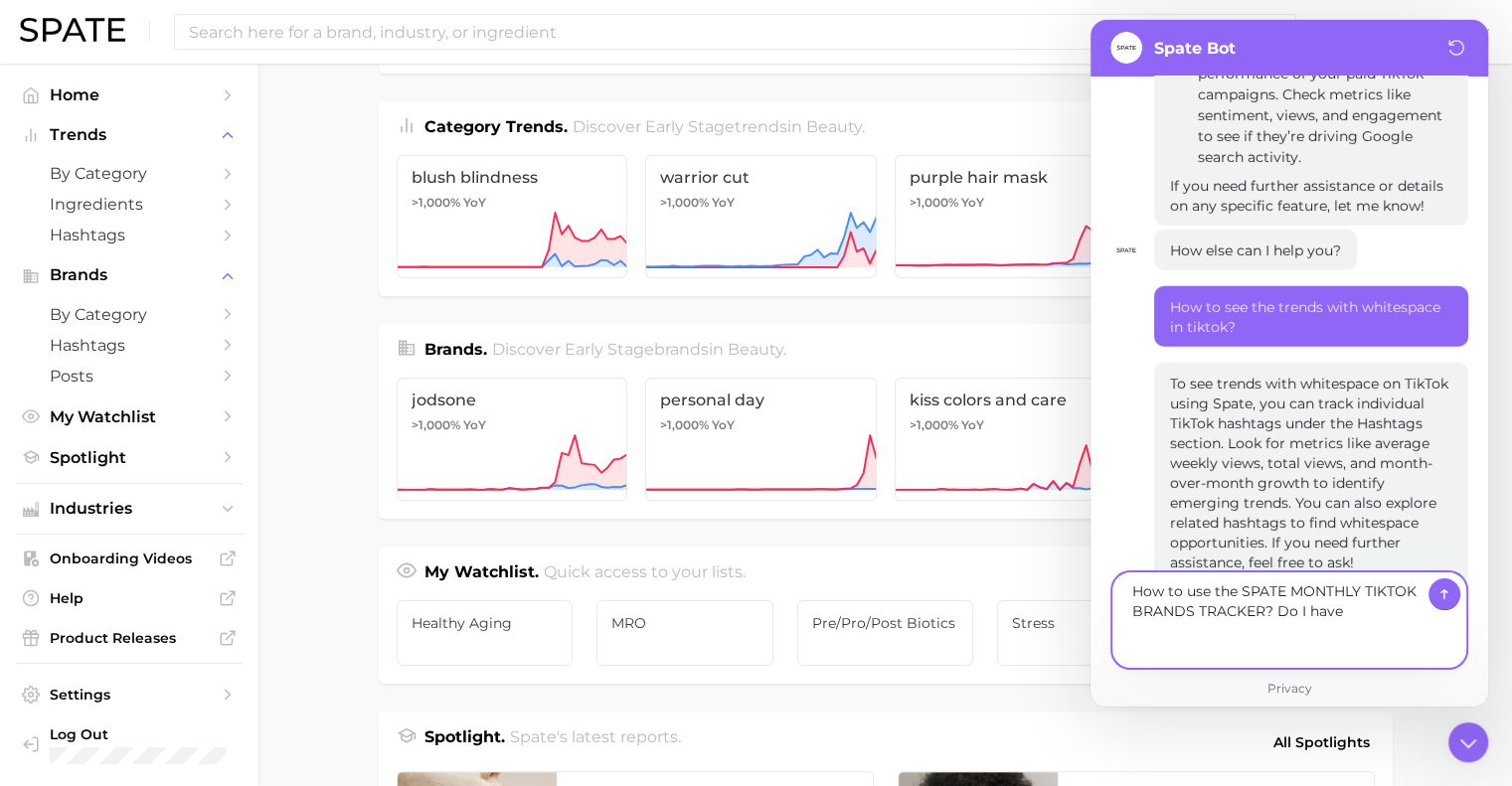 type on "How to use the SPATE MONTHLY TIKTOK BRANDS TRACKER? Do I have" 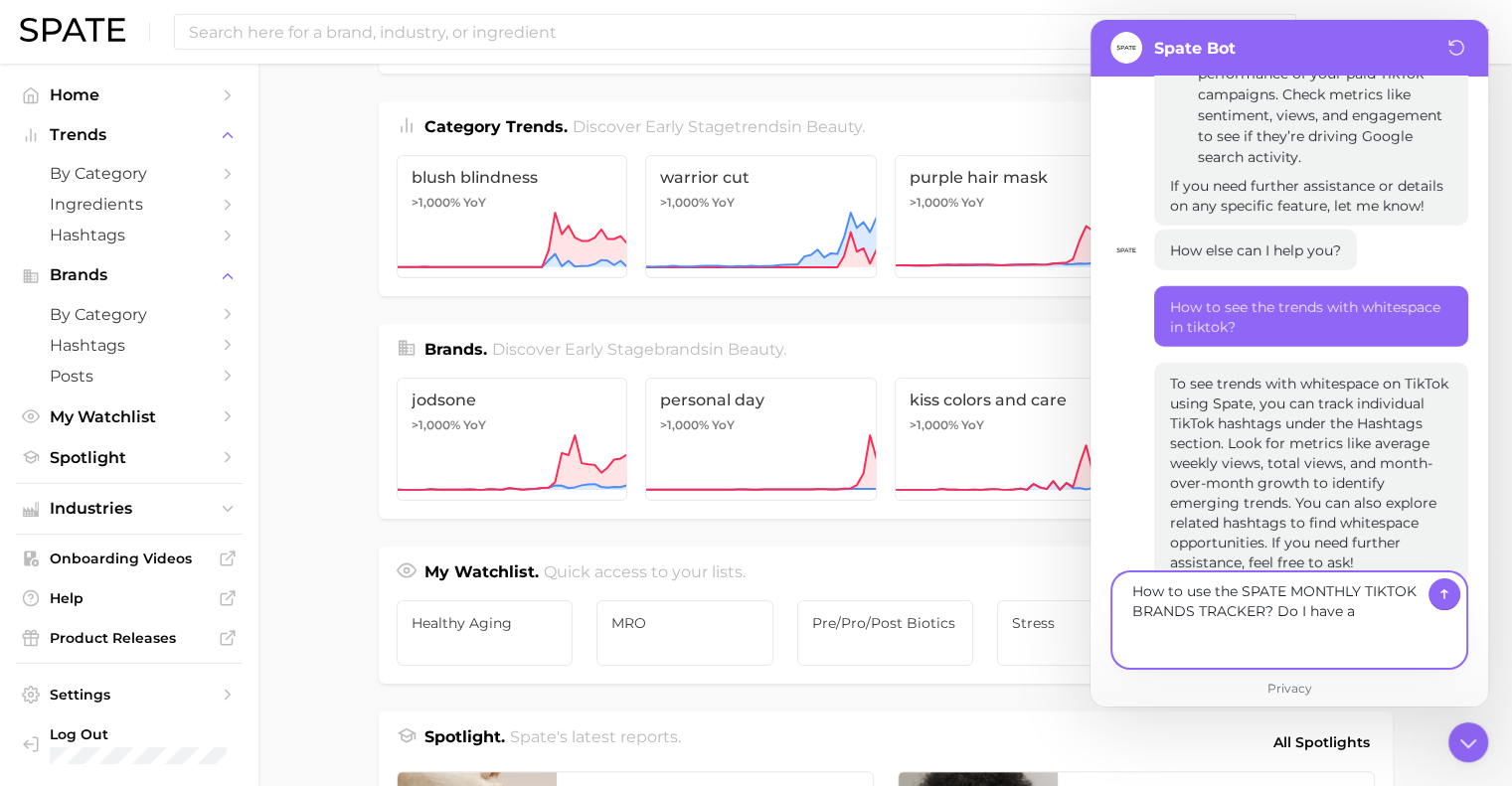 type on "x" 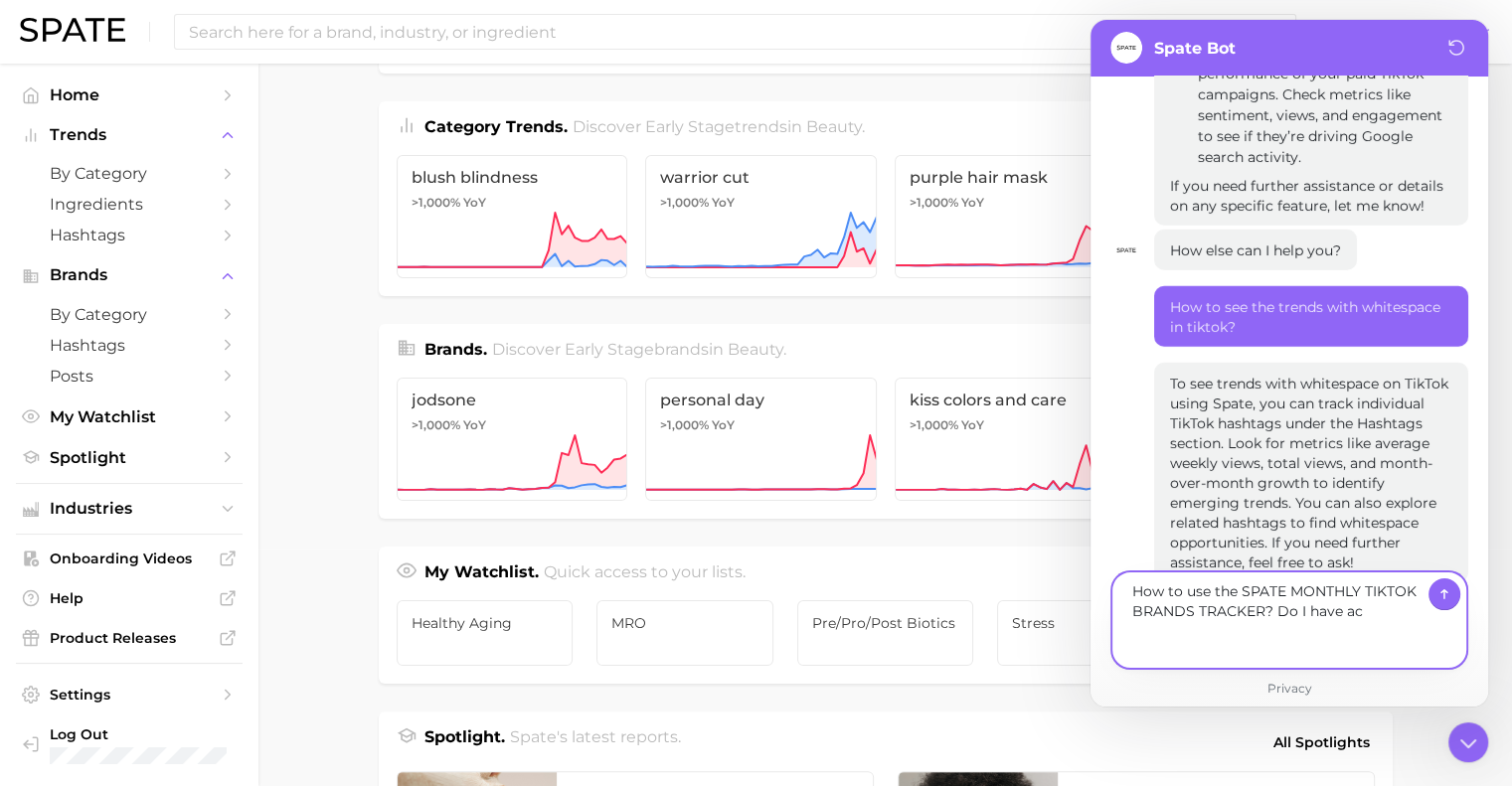 type on "x" 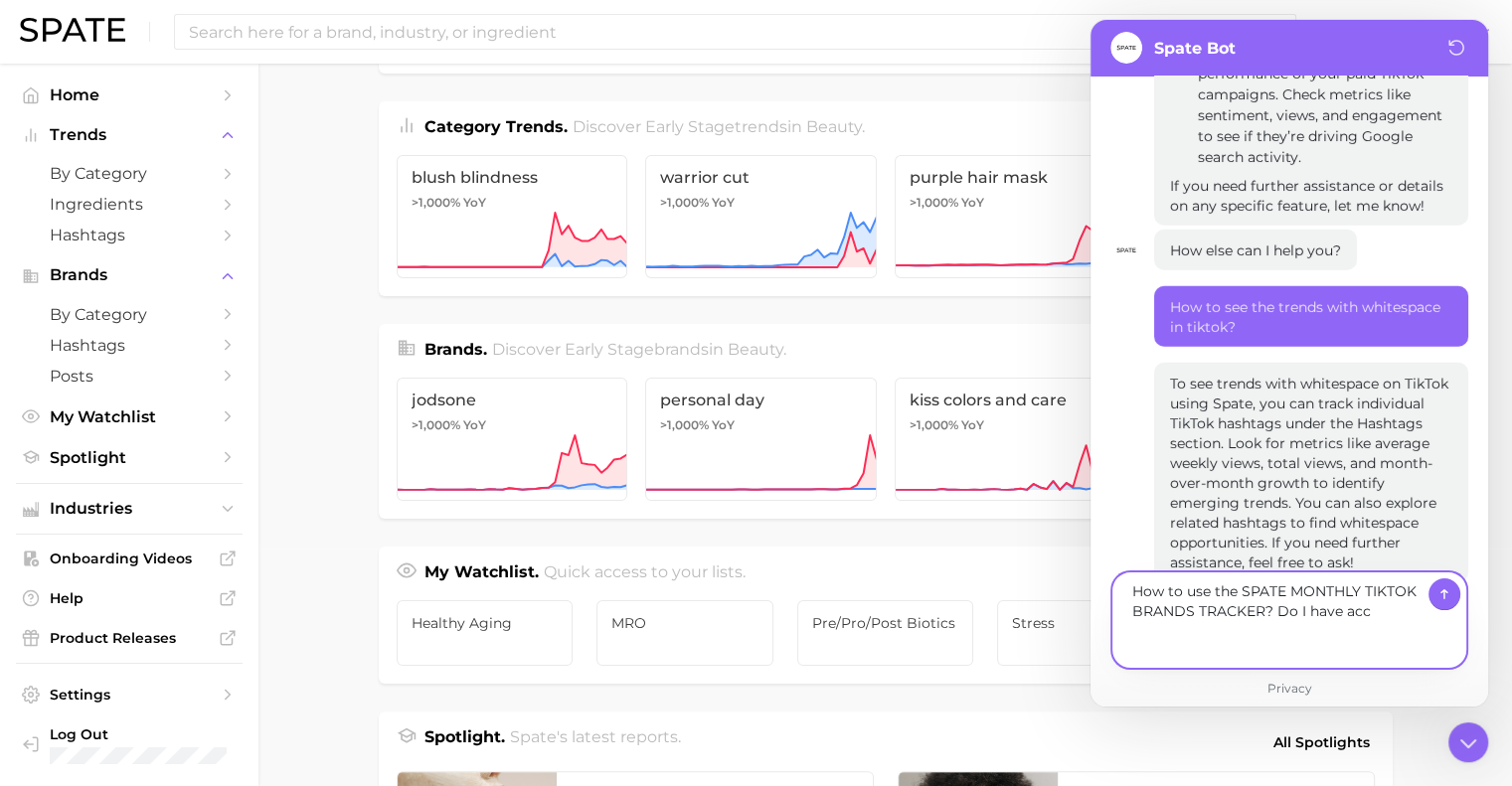 type on "x" 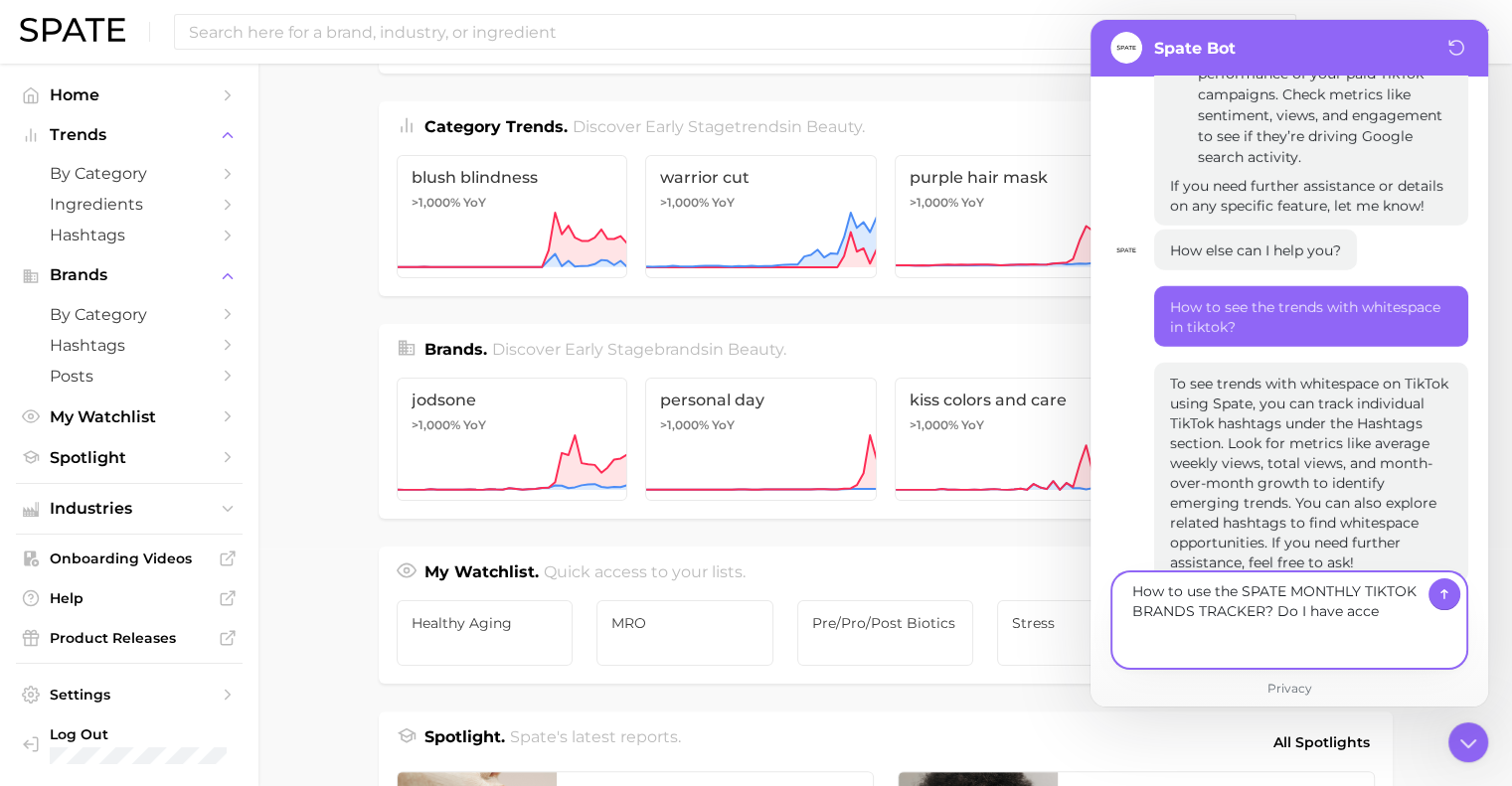 type on "x" 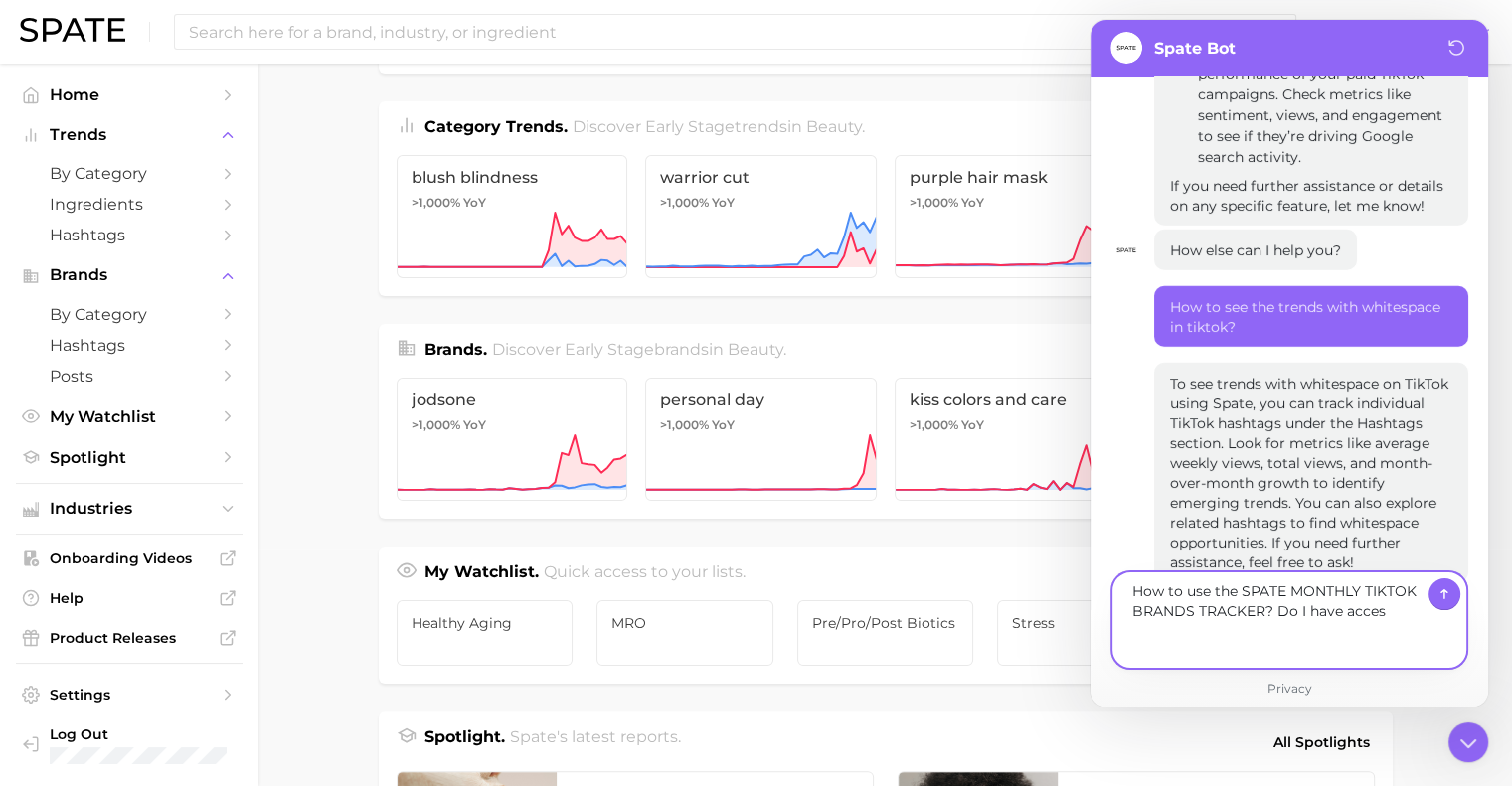 type on "x" 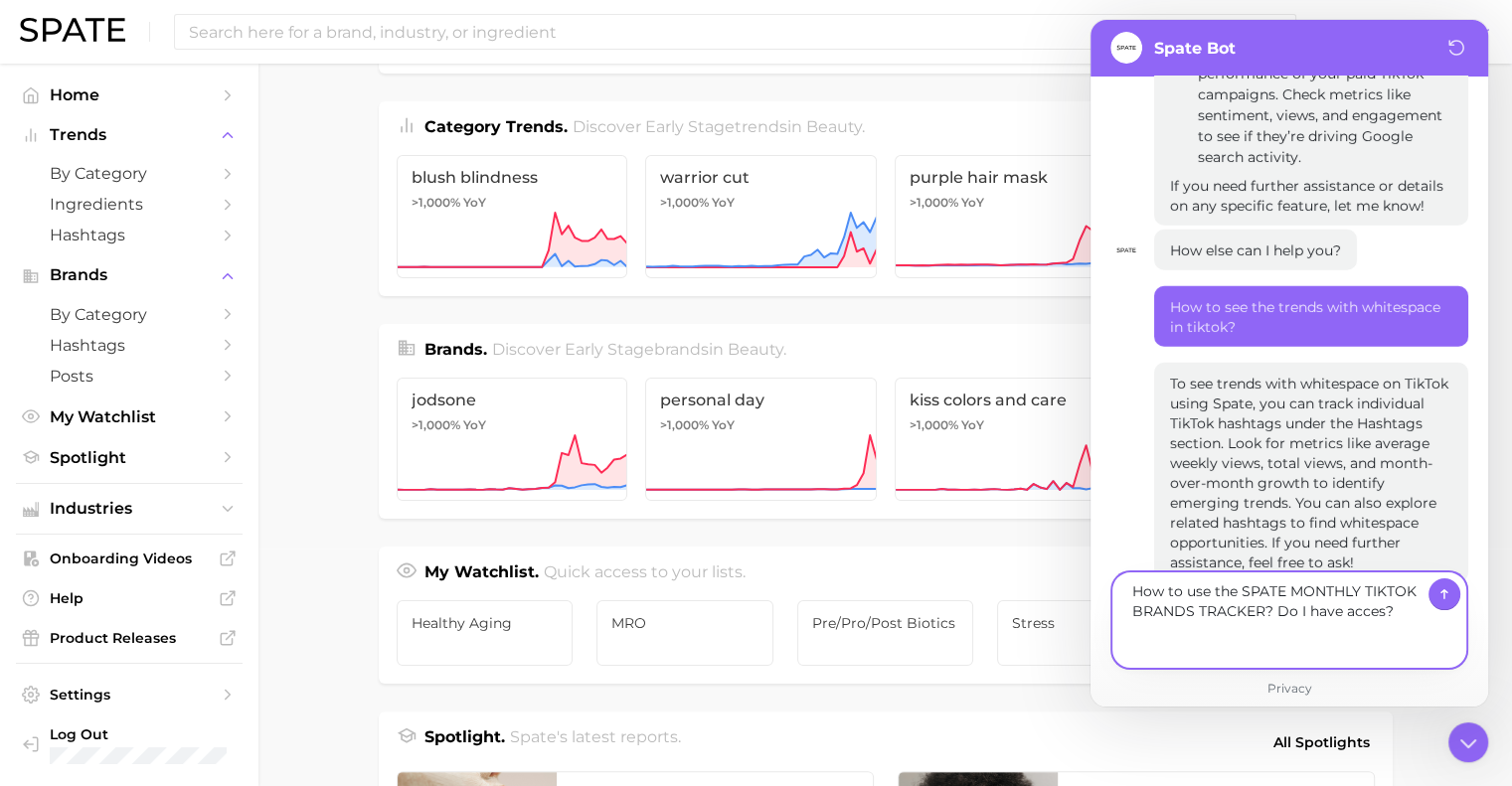 type 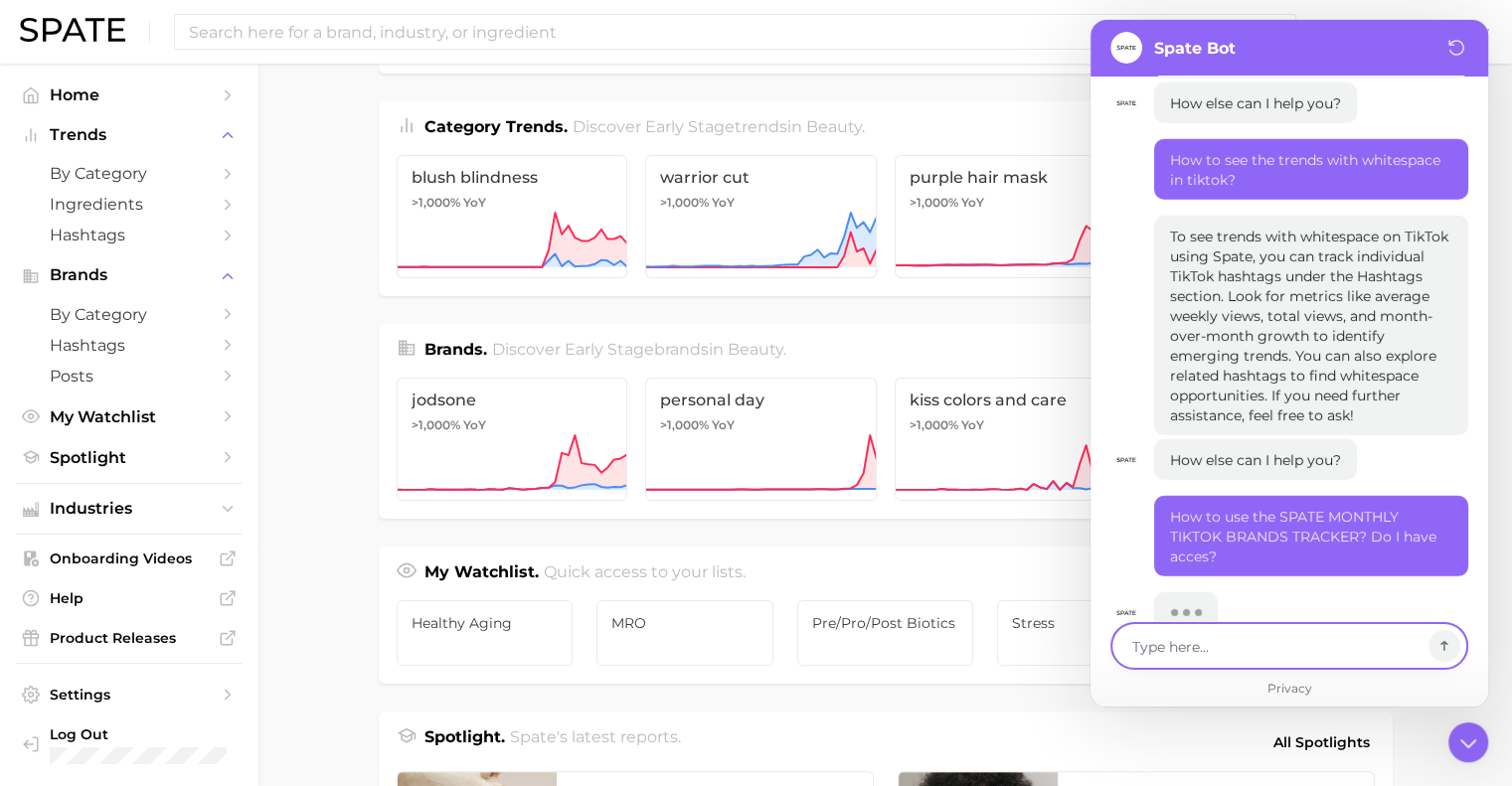 scroll, scrollTop: 6163, scrollLeft: 0, axis: vertical 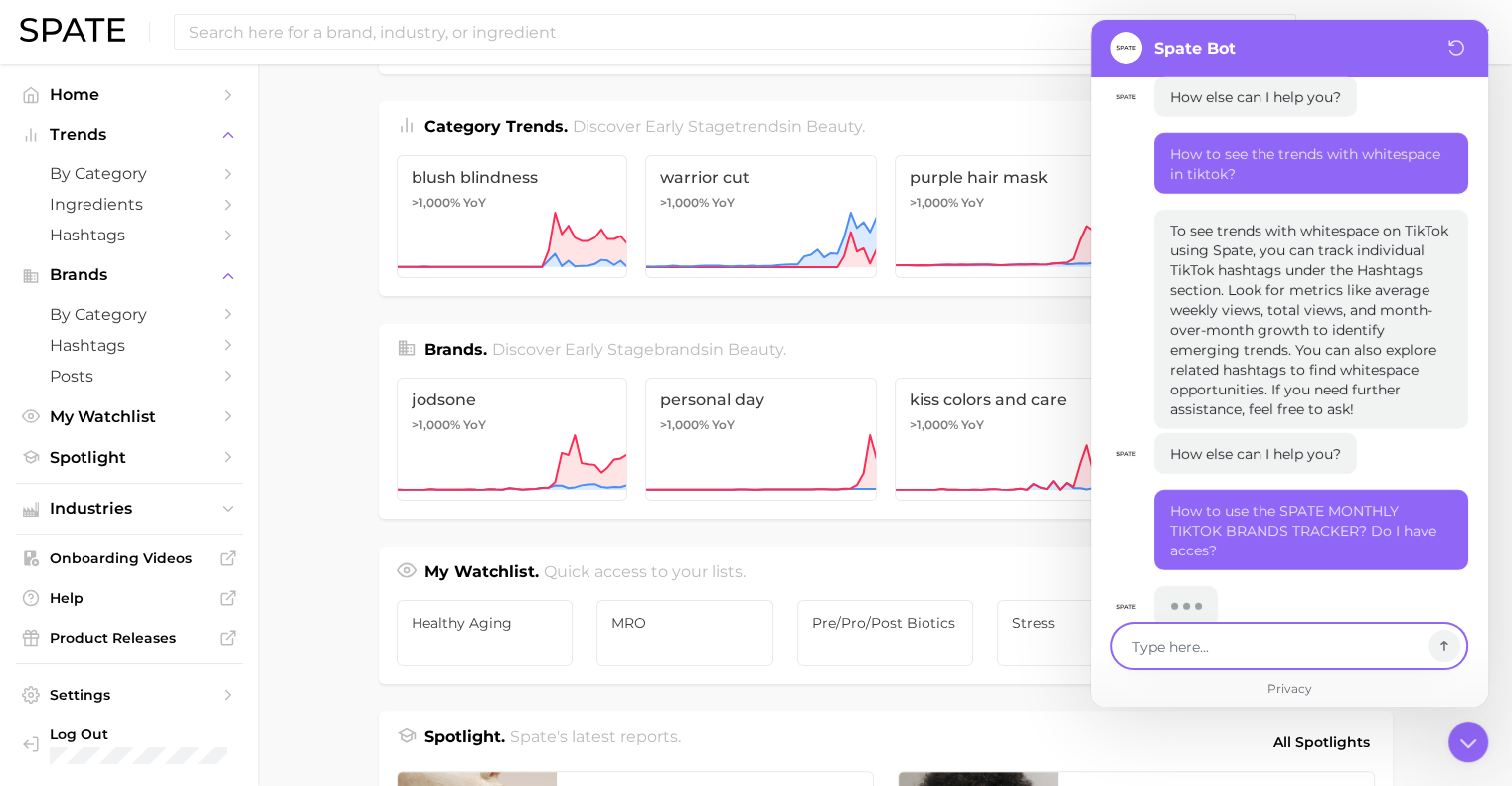 type on "x" 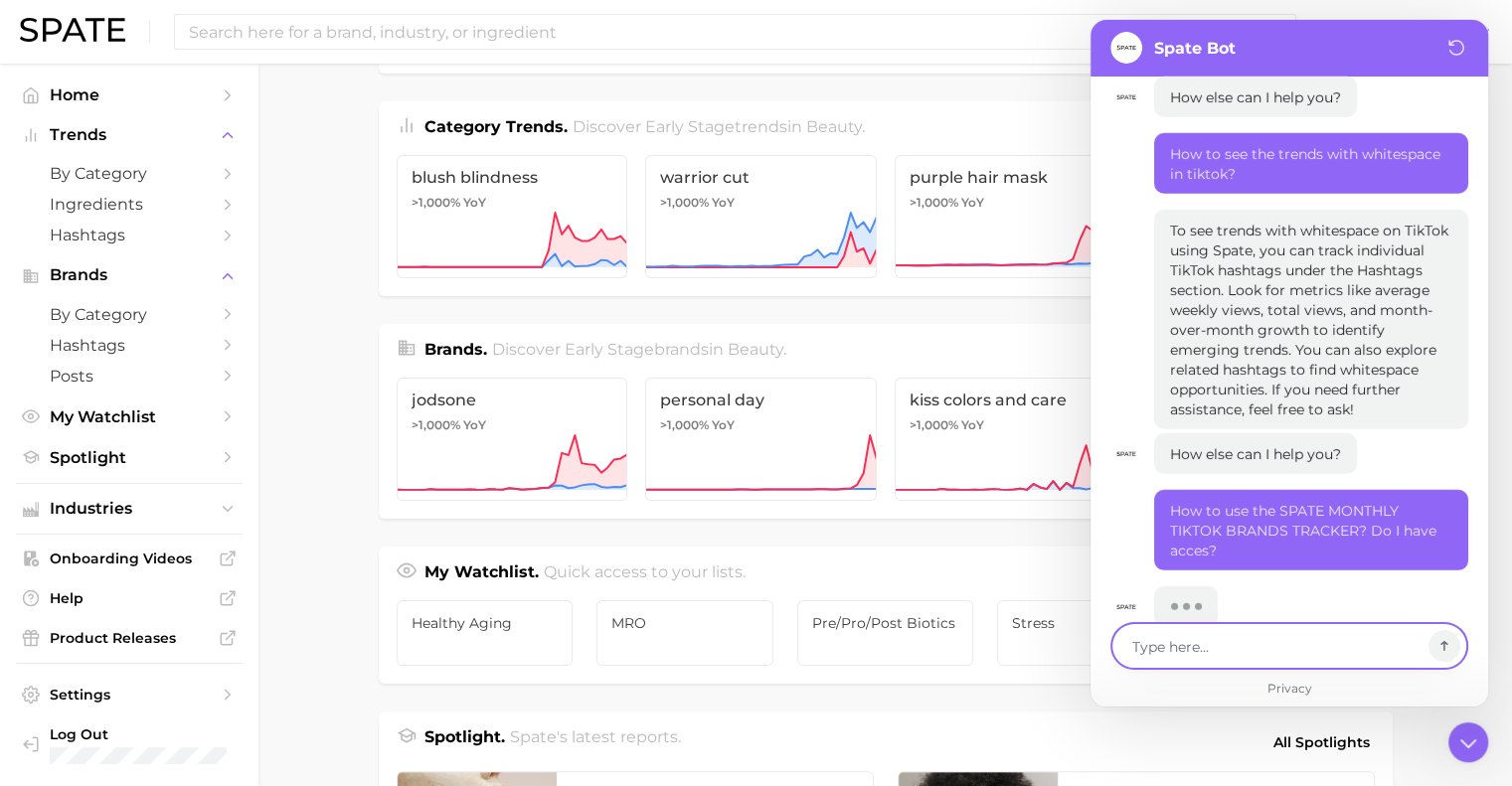 type 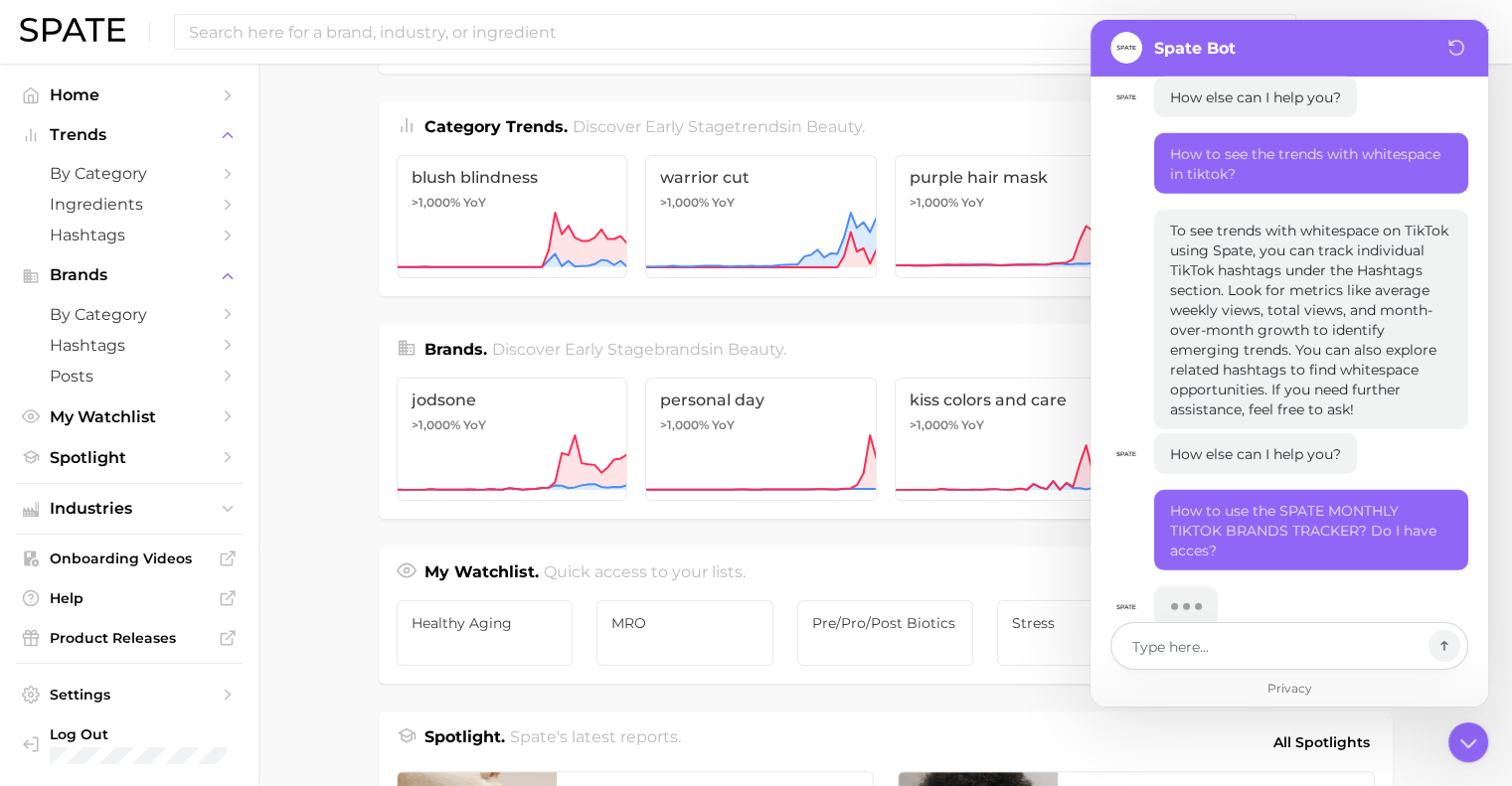 click at bounding box center [1289, 653] 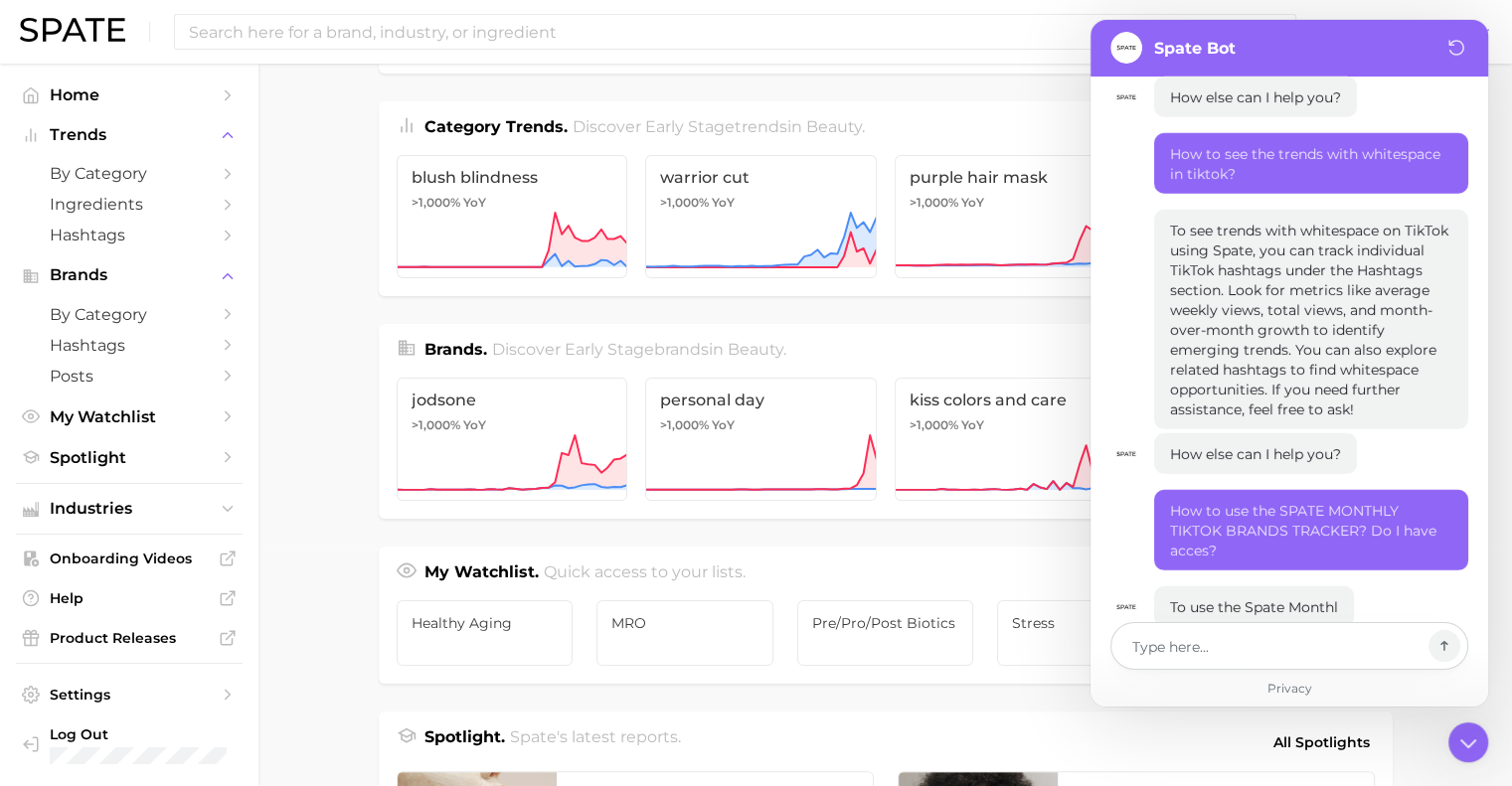 click at bounding box center [1289, 653] 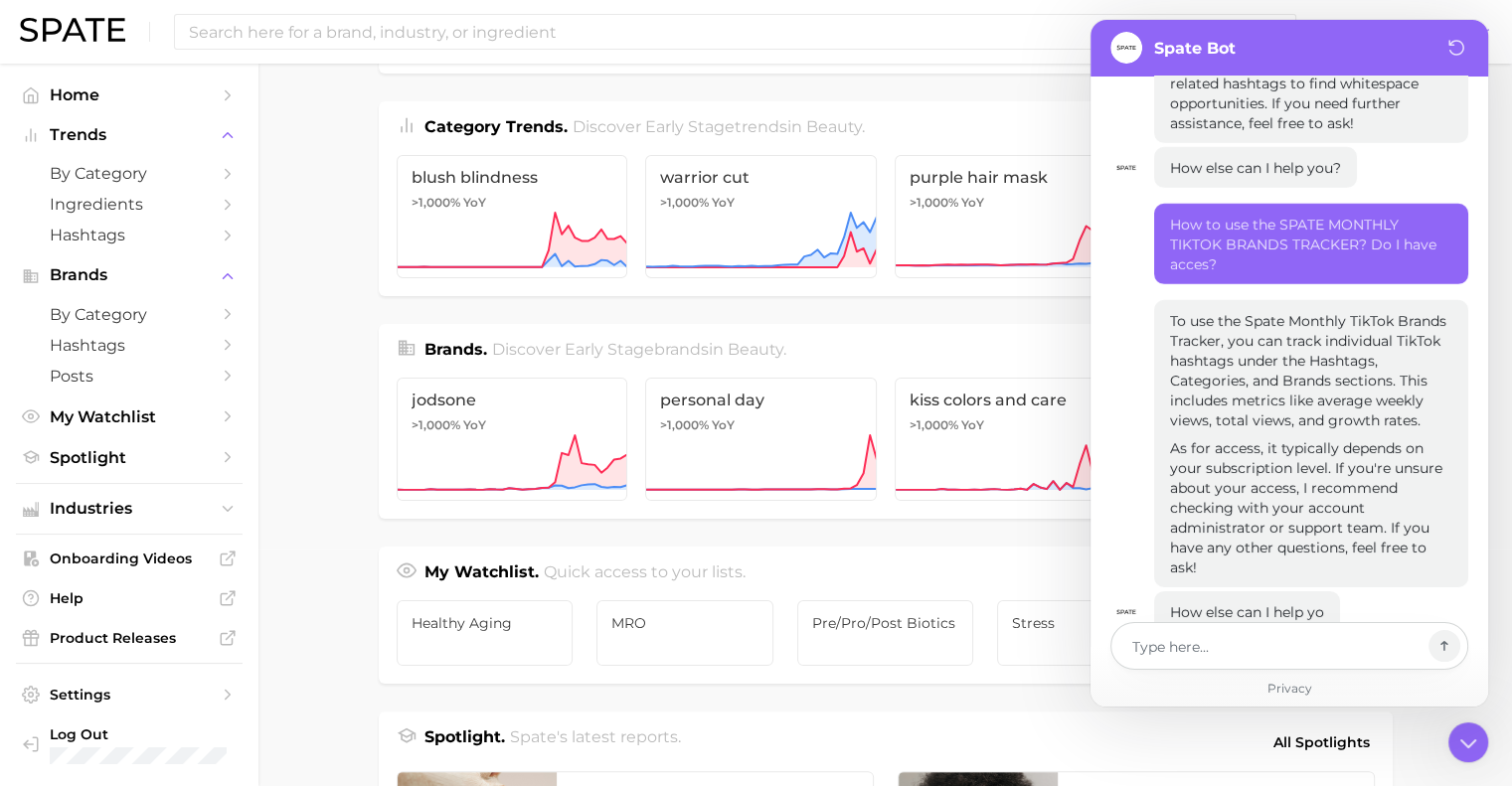 scroll, scrollTop: 6454, scrollLeft: 0, axis: vertical 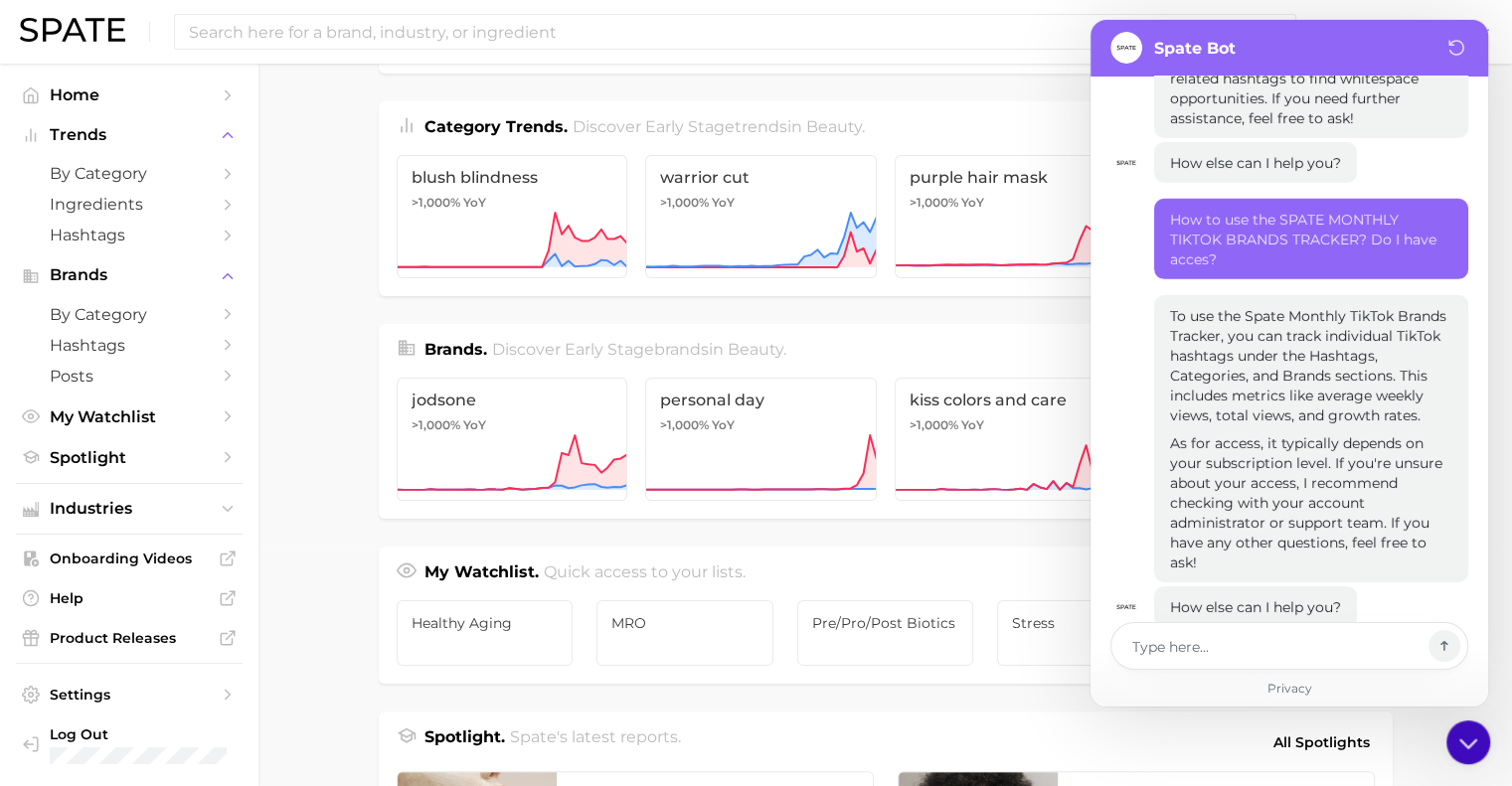 click 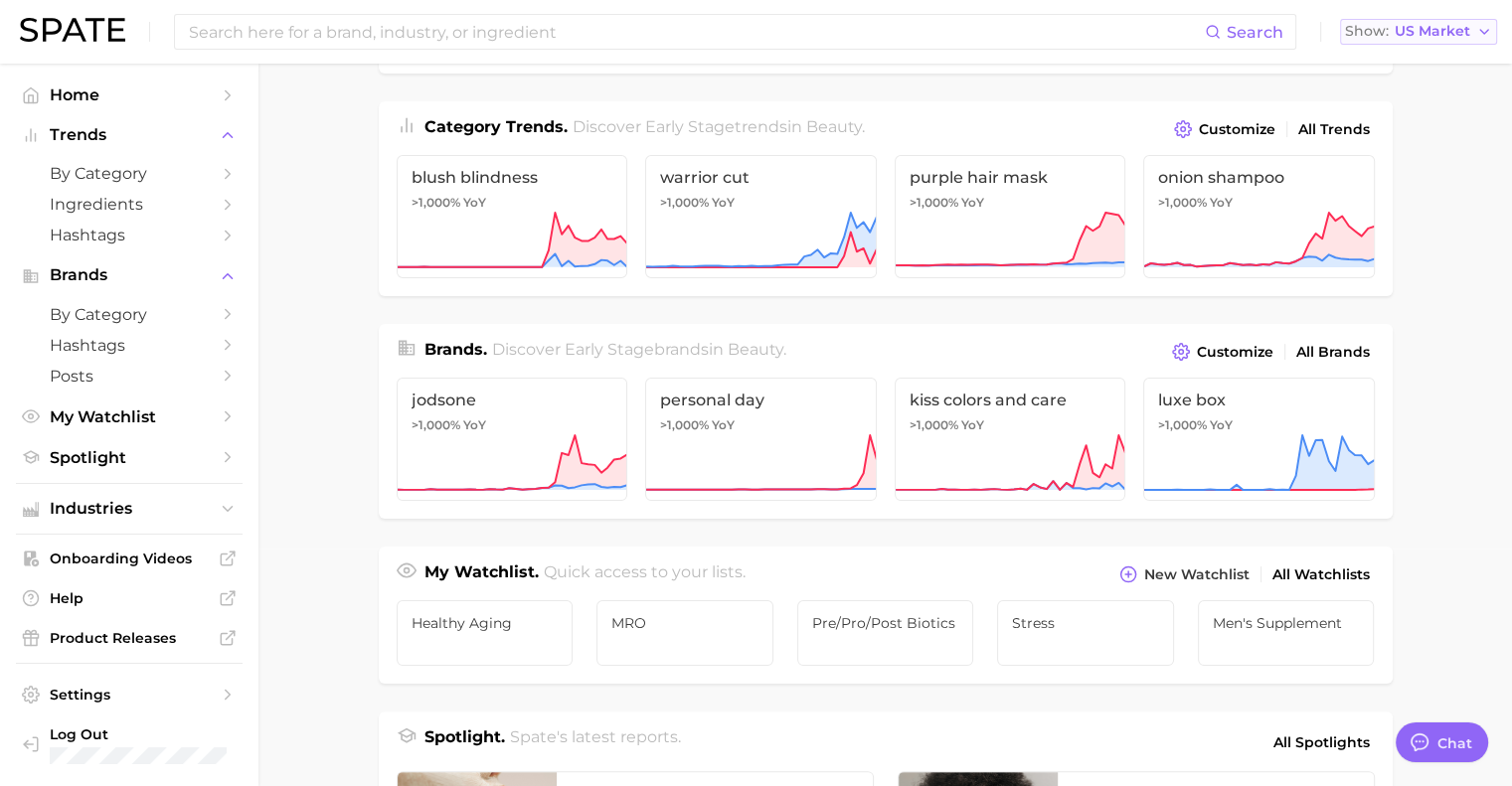 click on "US Market" at bounding box center (1432, 31) 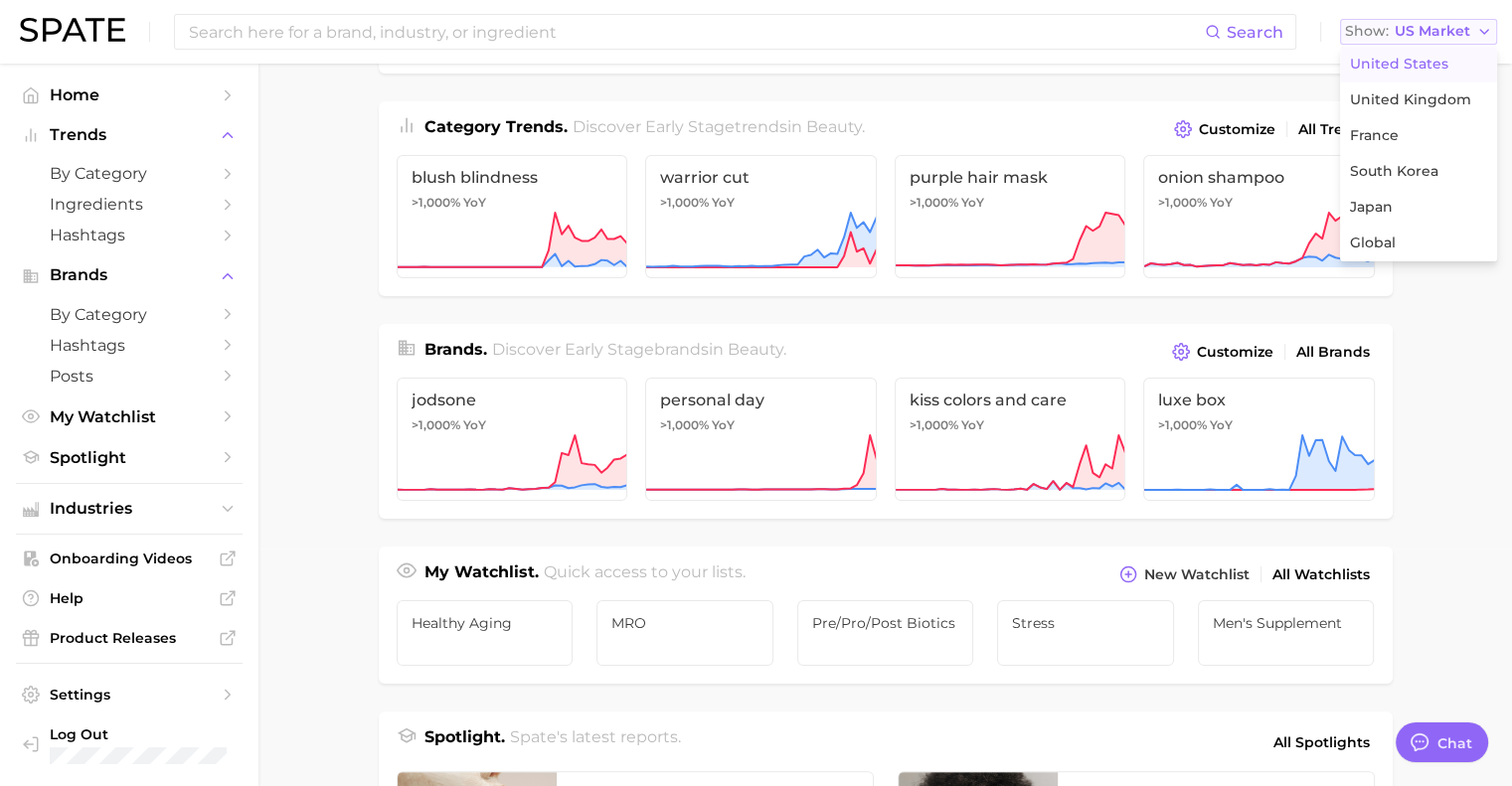 click on "US Market" at bounding box center (1432, 31) 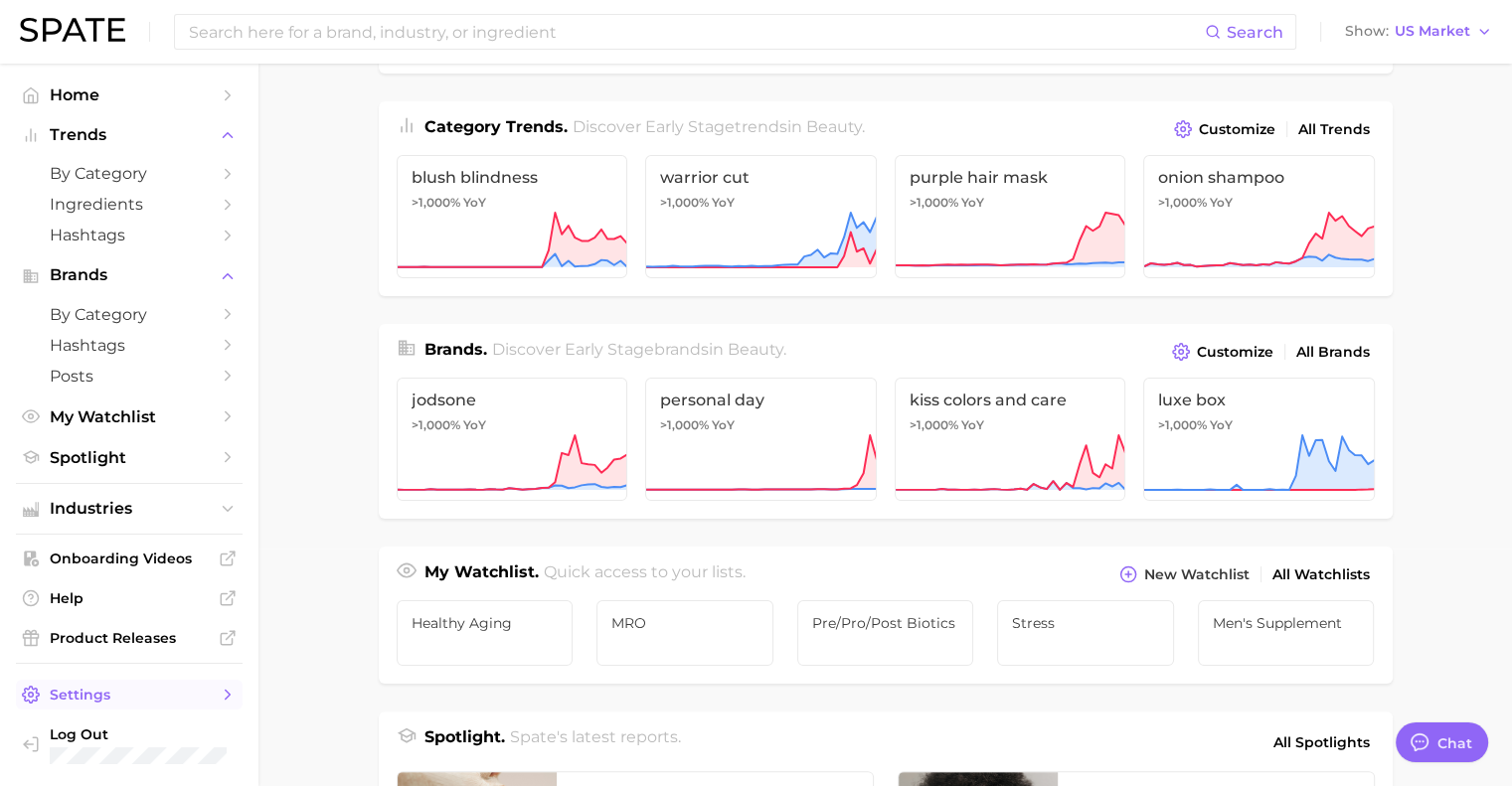 click on "Settings" at bounding box center (129, 695) 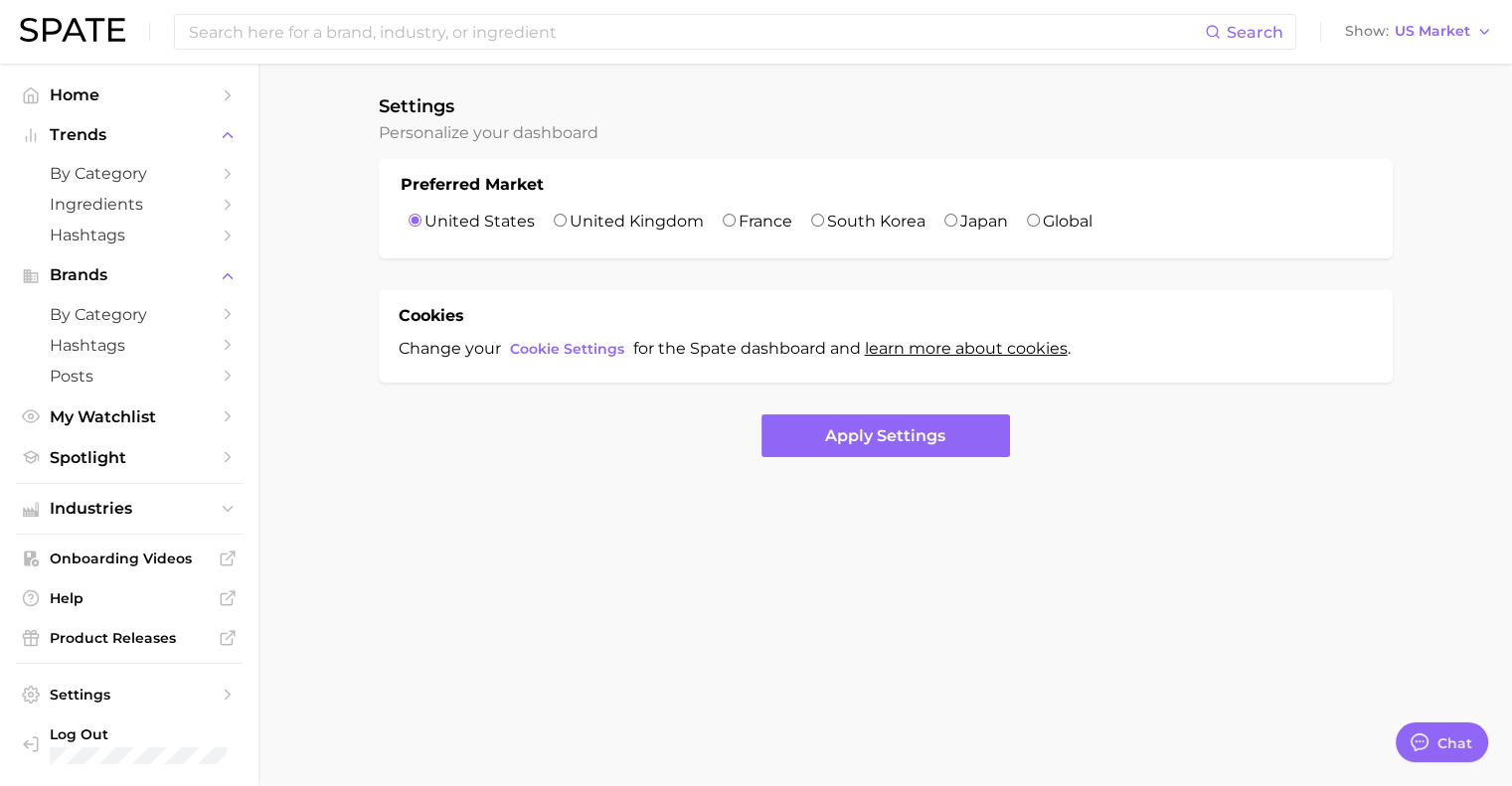 scroll, scrollTop: 0, scrollLeft: 0, axis: both 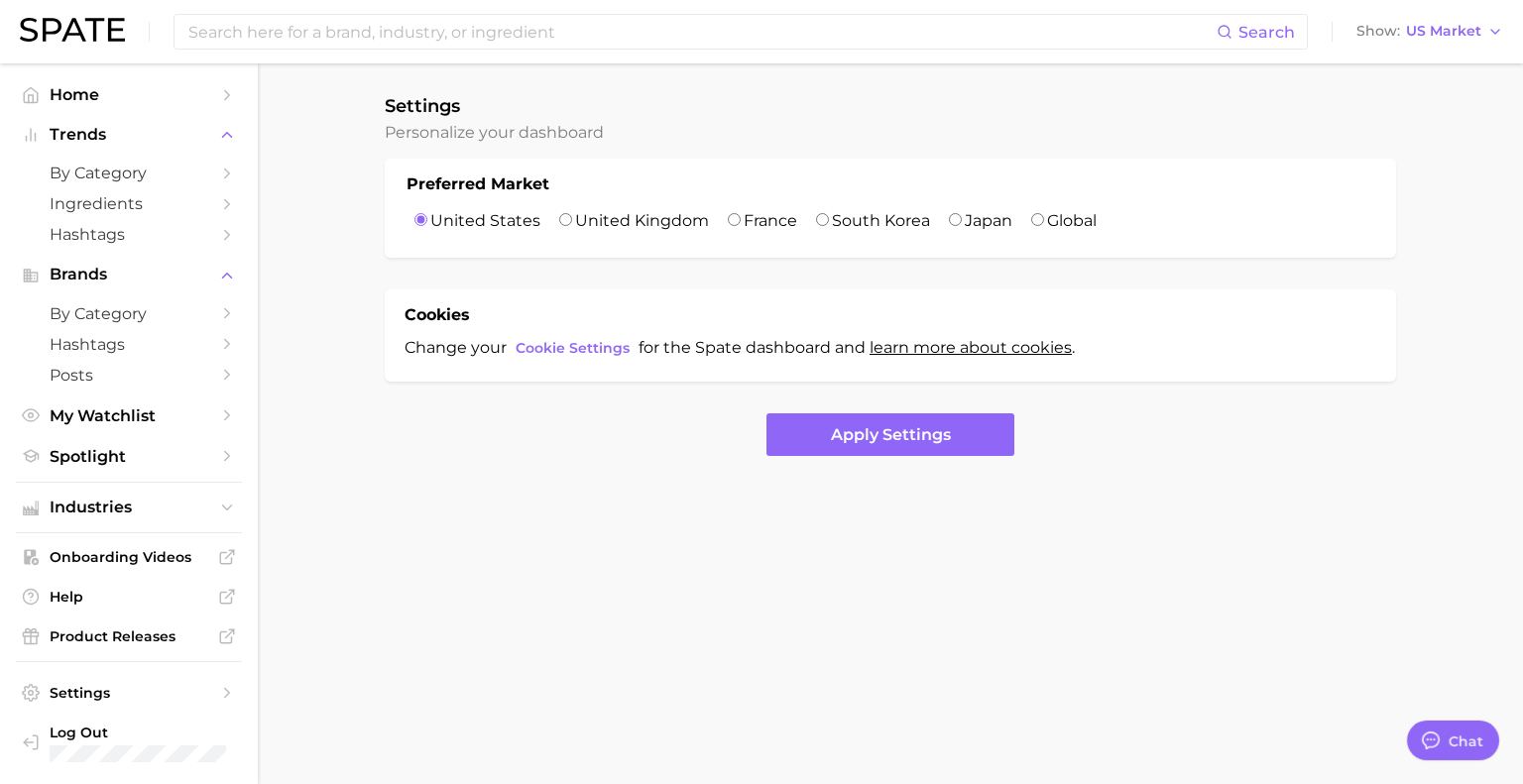 click at bounding box center (72, 30) 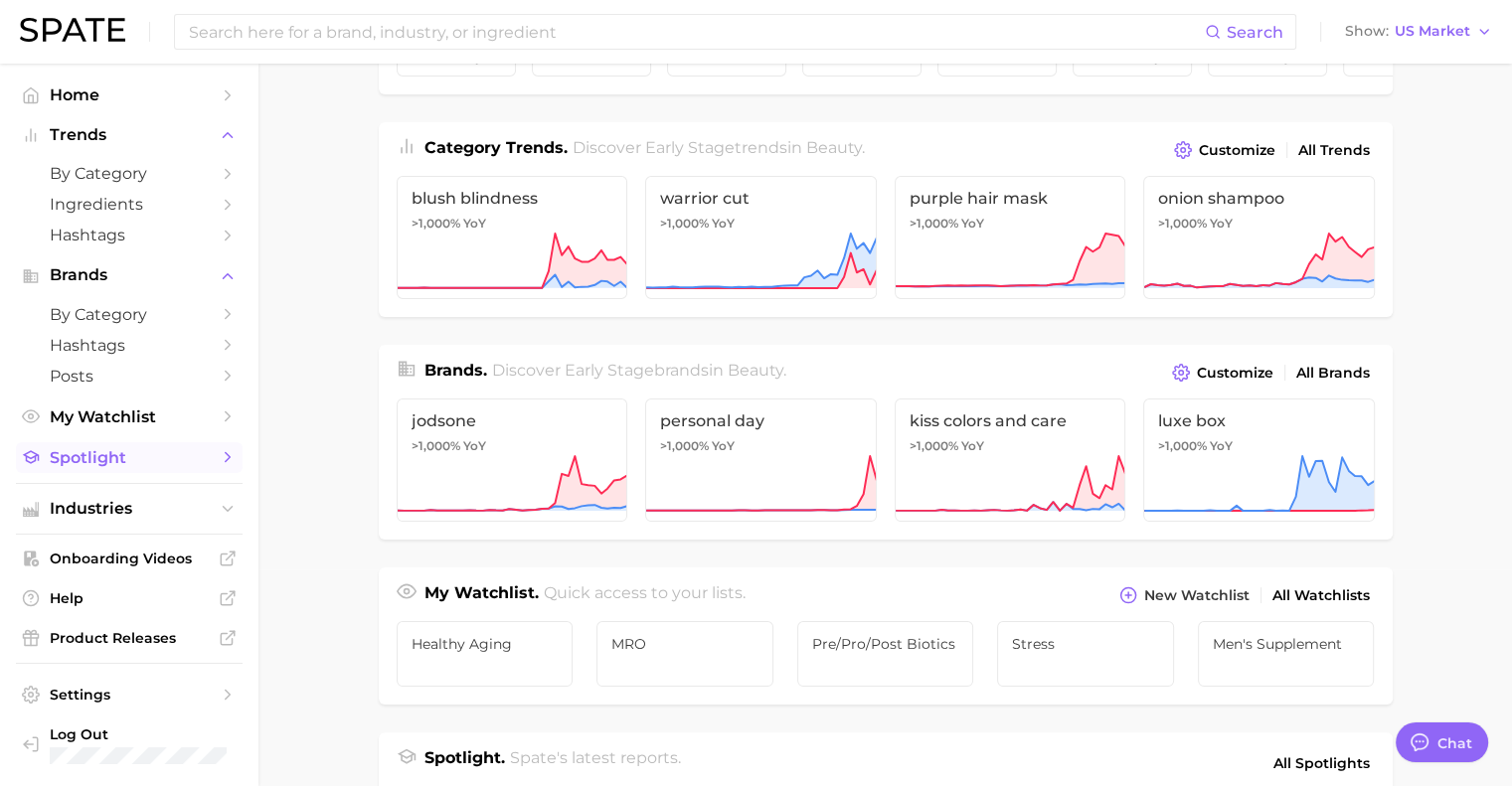 scroll, scrollTop: 227, scrollLeft: 0, axis: vertical 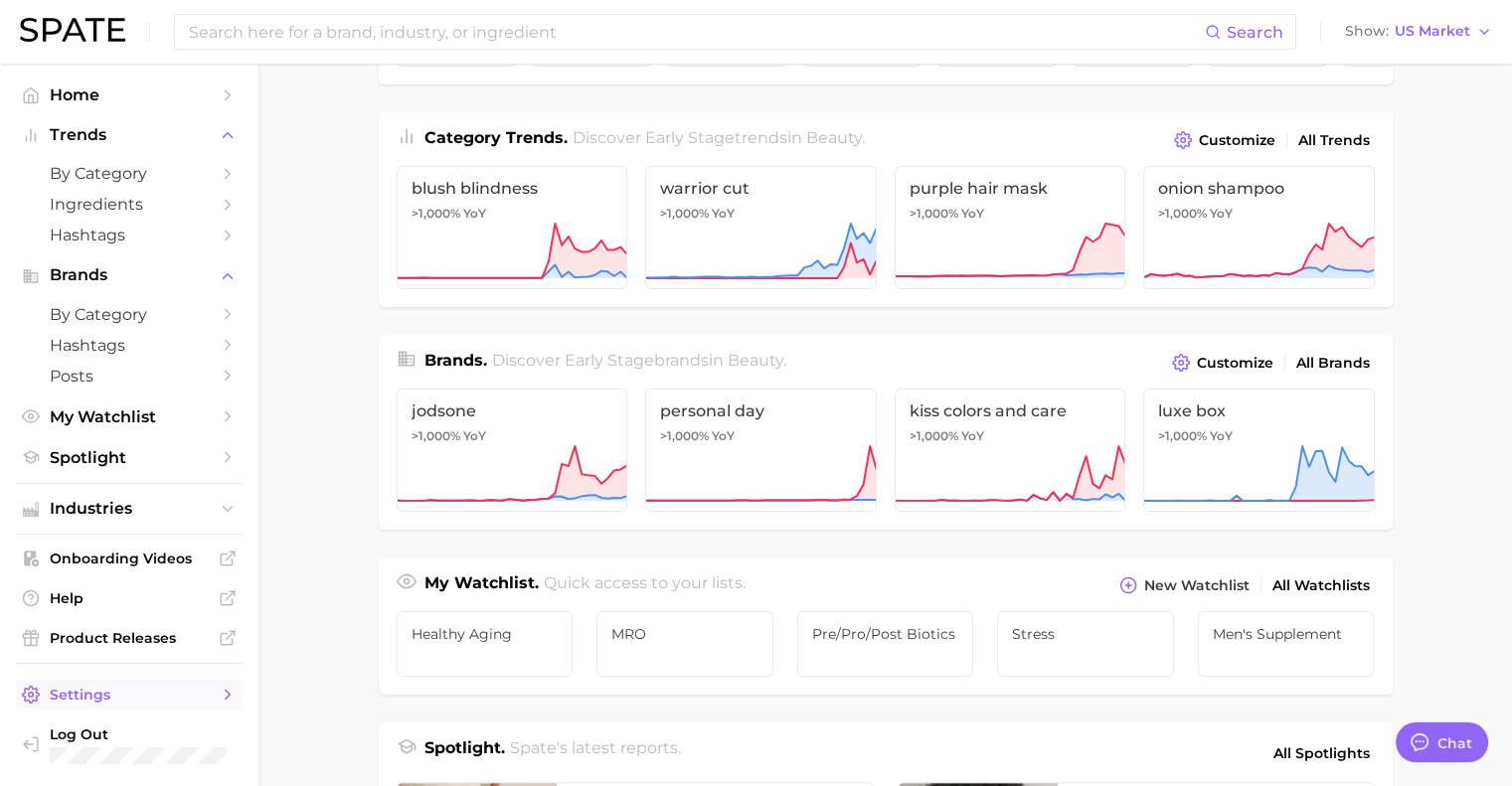 click on "Settings" at bounding box center [129, 695] 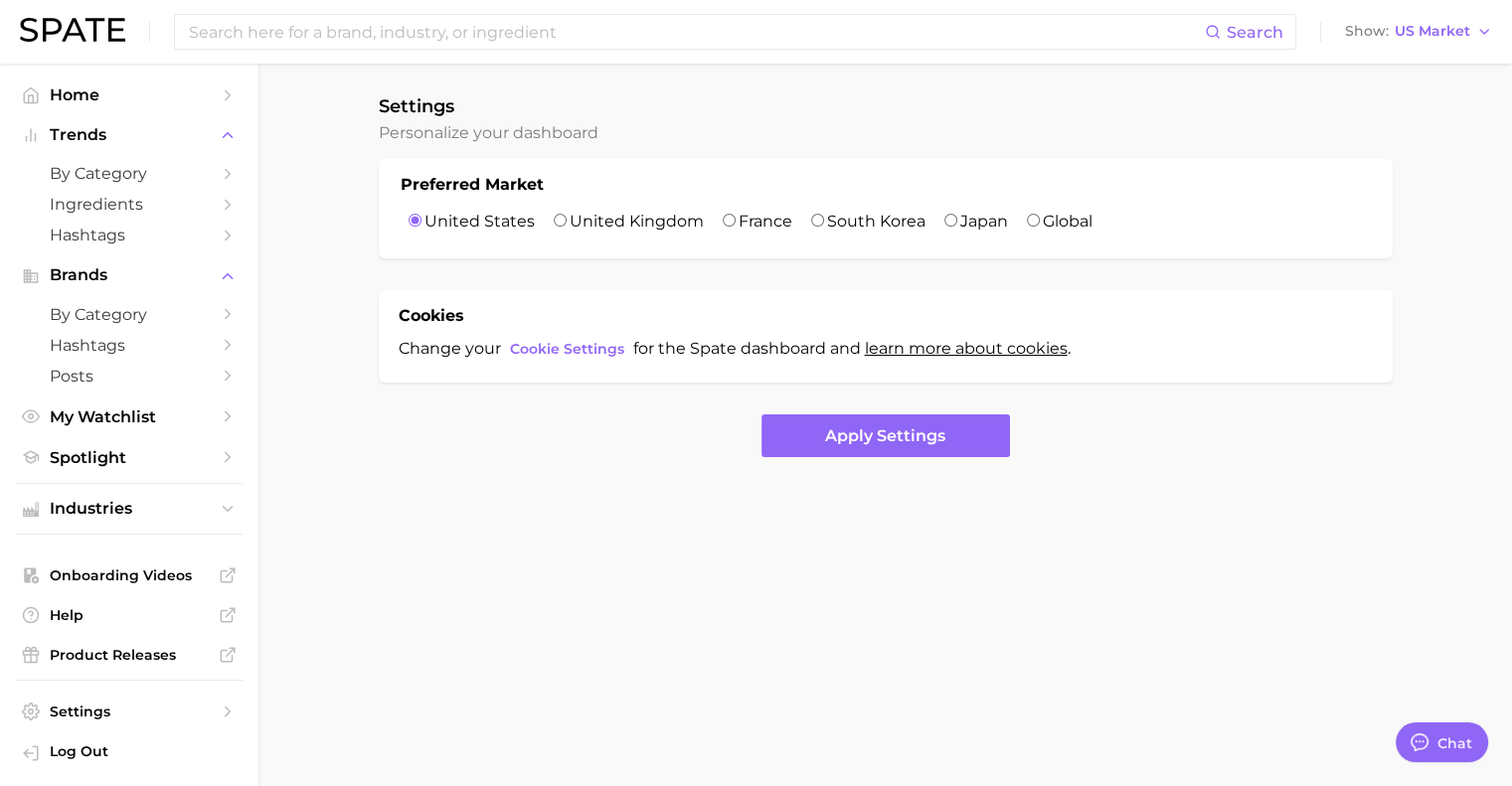 scroll, scrollTop: 0, scrollLeft: 0, axis: both 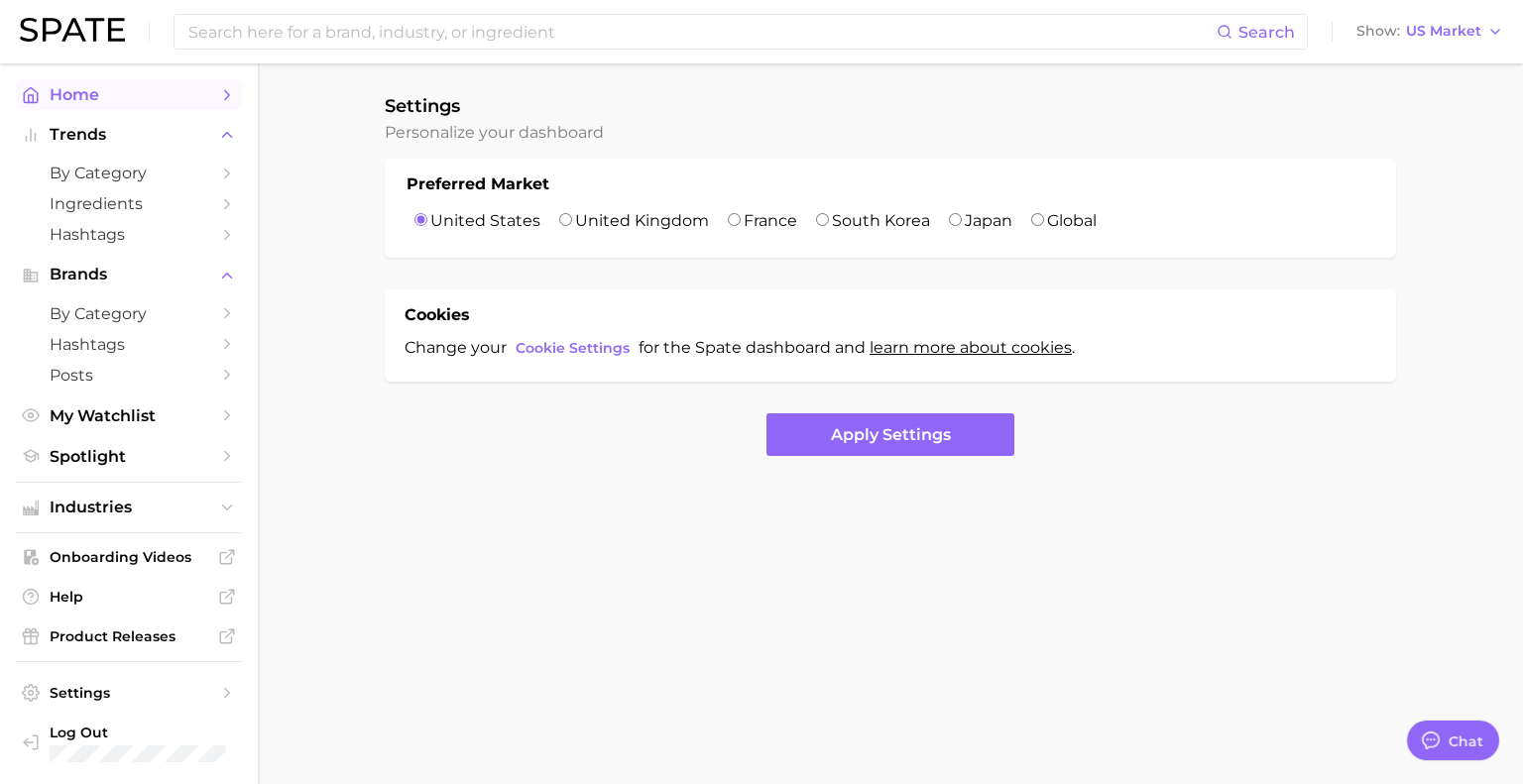 click on "Home" at bounding box center [129, 94] 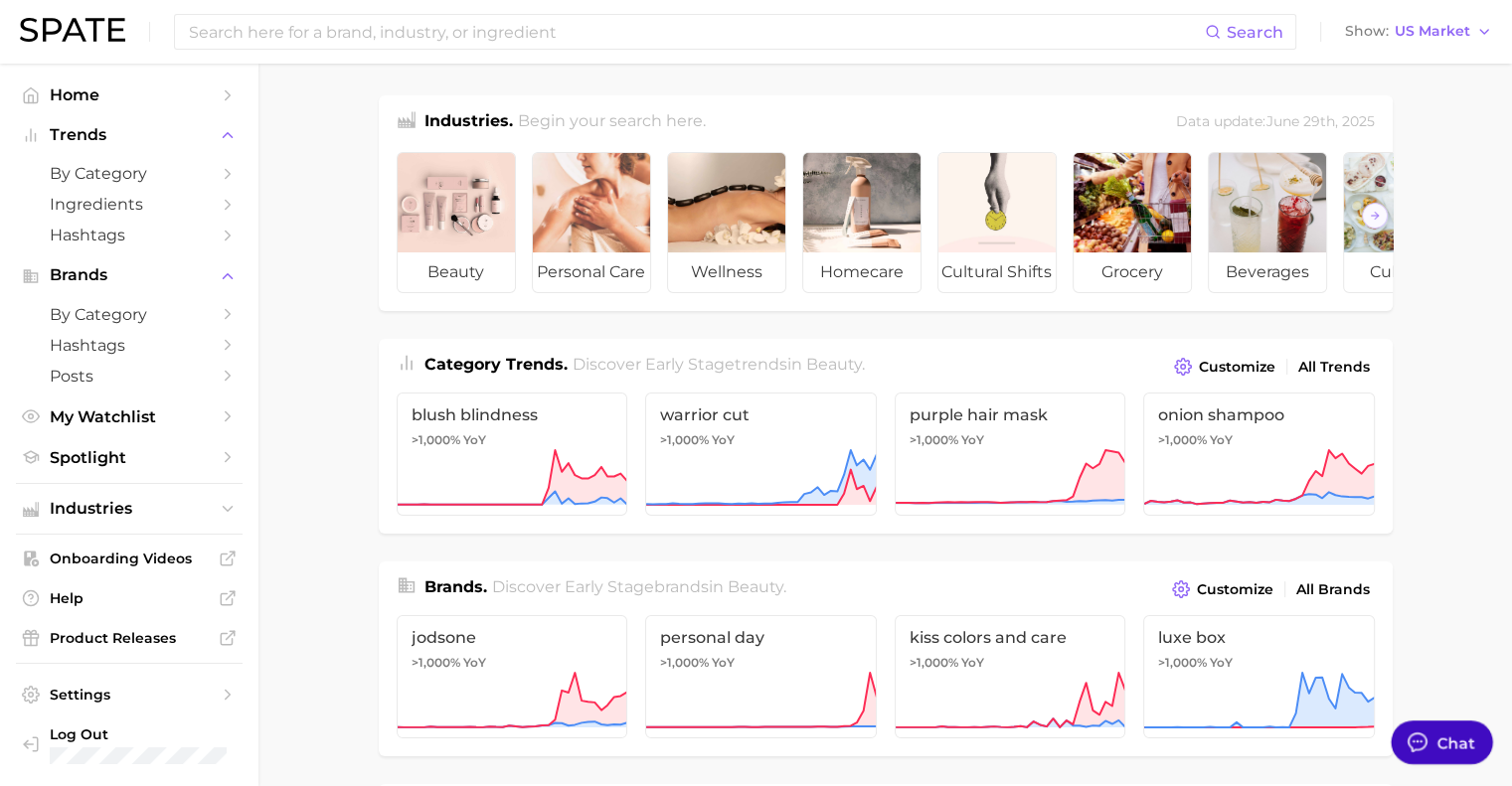 click on "Chat" at bounding box center [1456, 741] 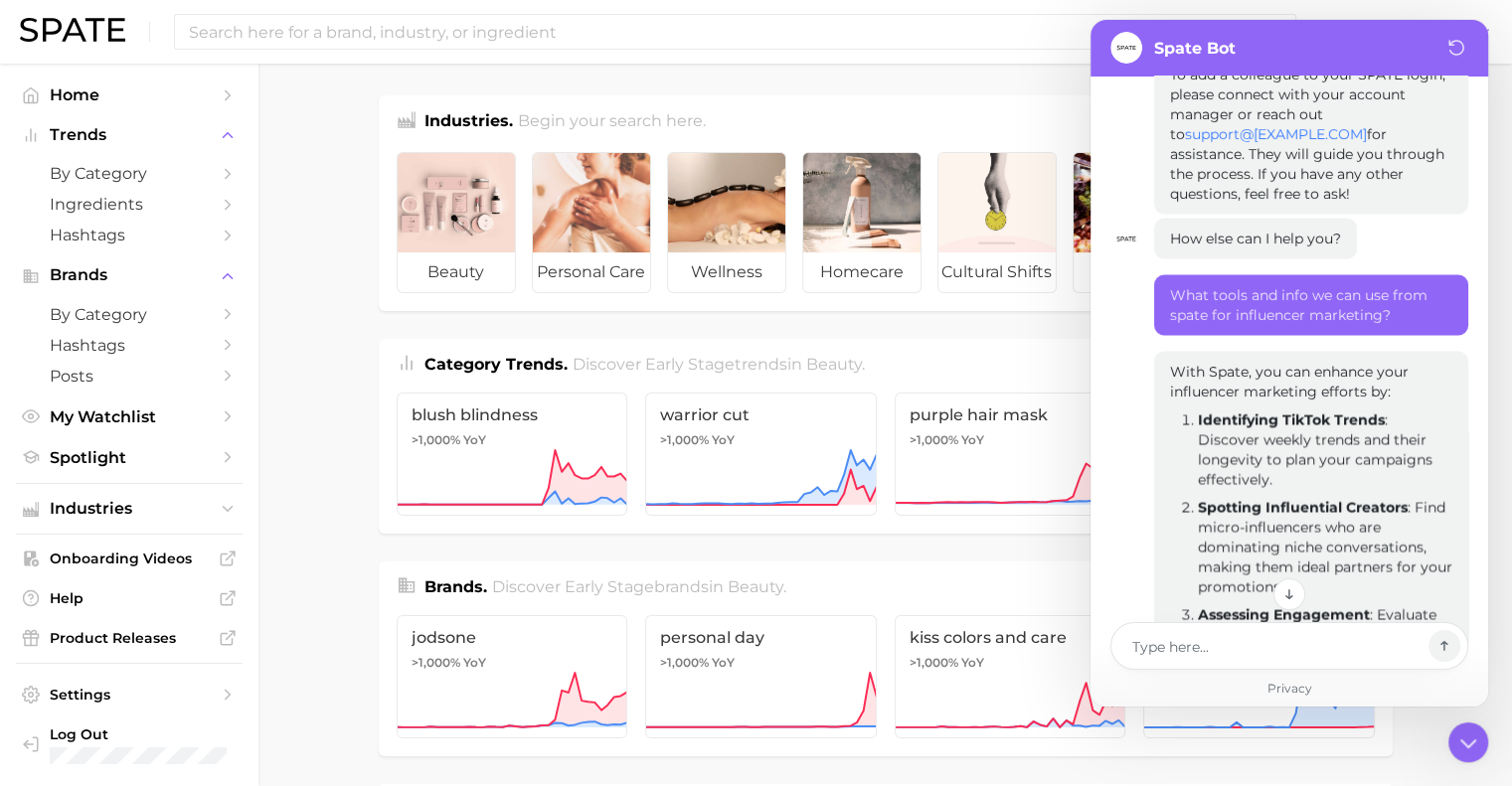 scroll, scrollTop: 3689, scrollLeft: 0, axis: vertical 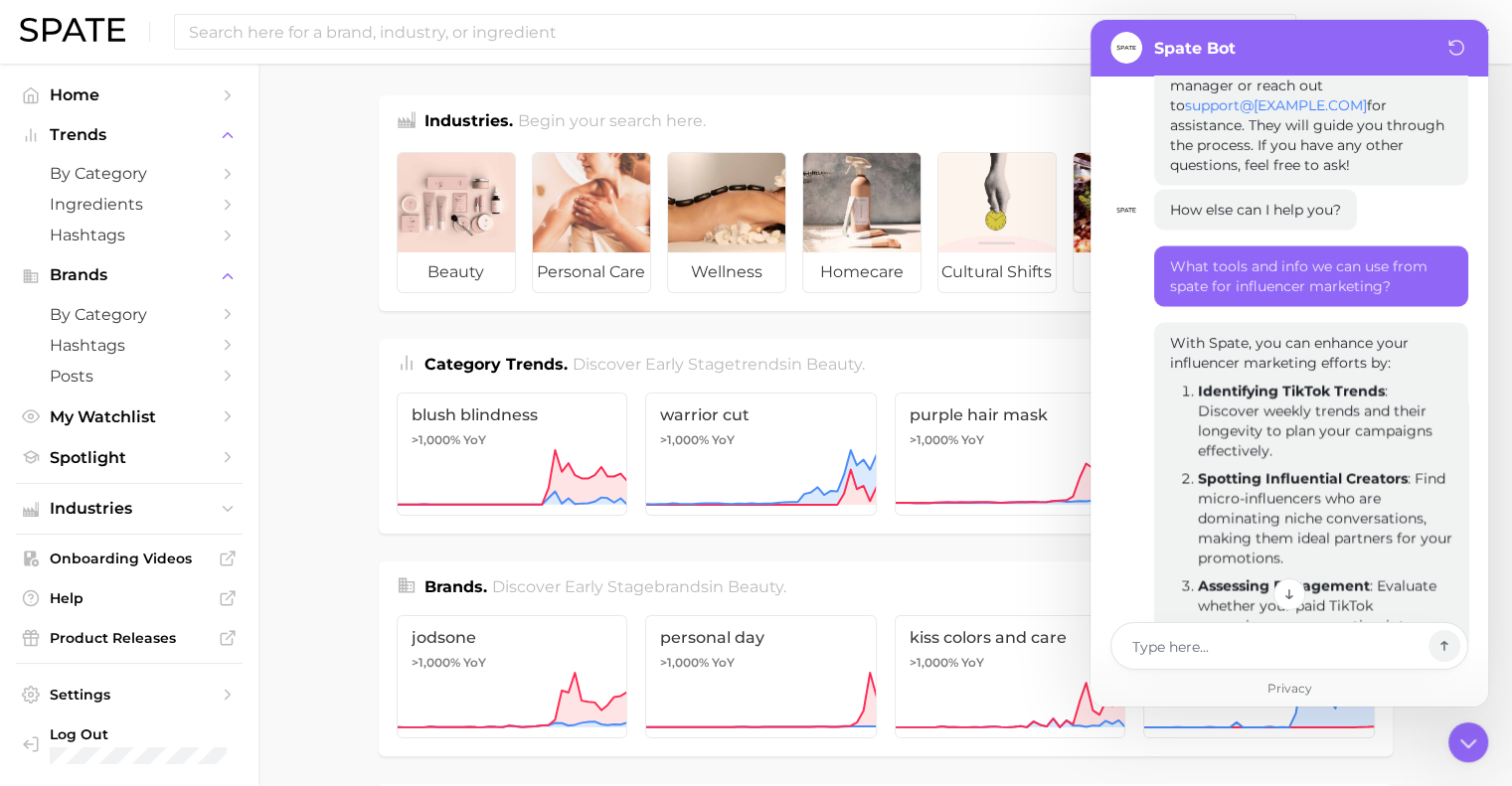 click on "What tools and info we can use from spate for influencer marketing?" at bounding box center [1311, 275] 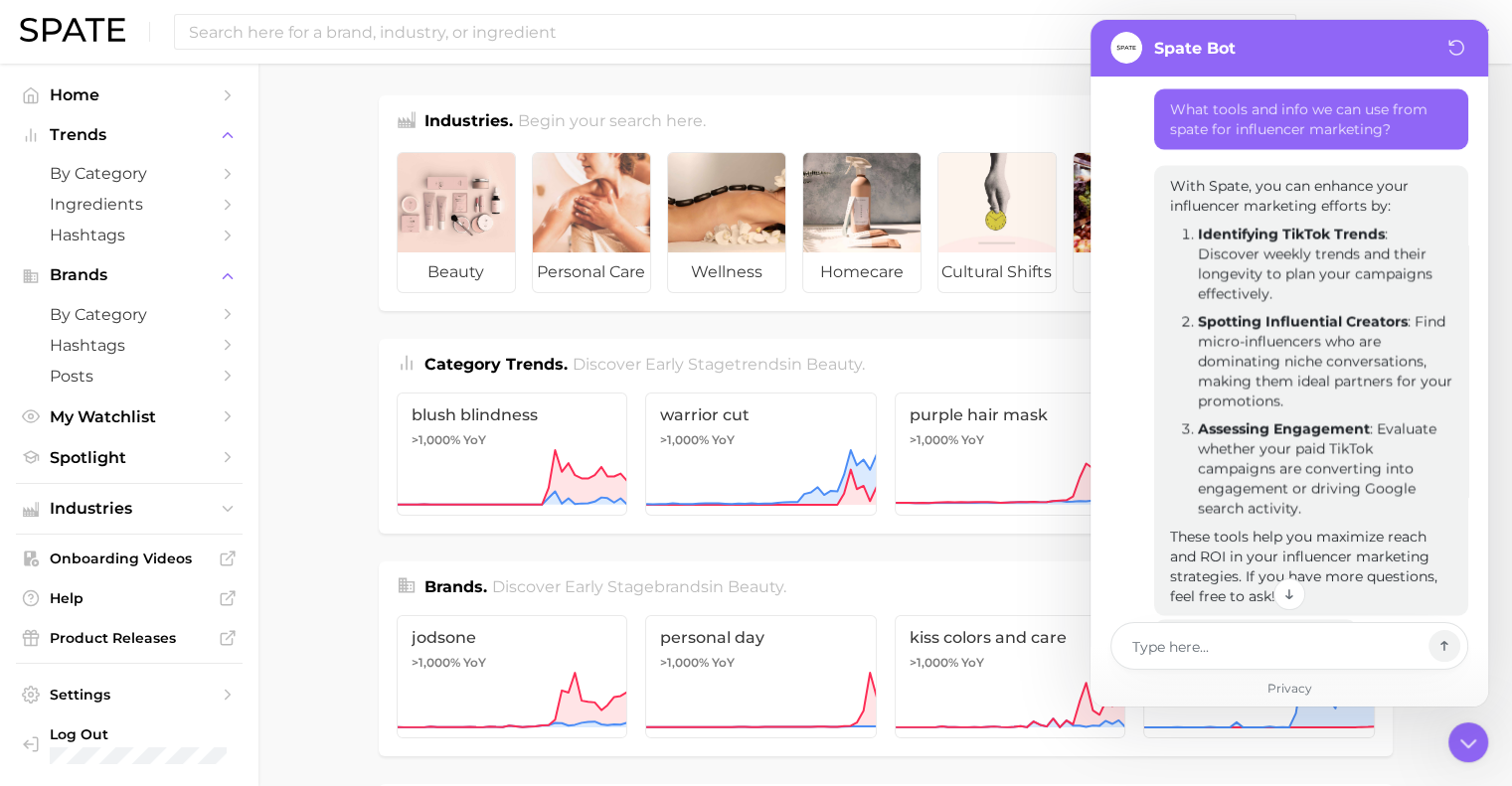 scroll, scrollTop: 3844, scrollLeft: 0, axis: vertical 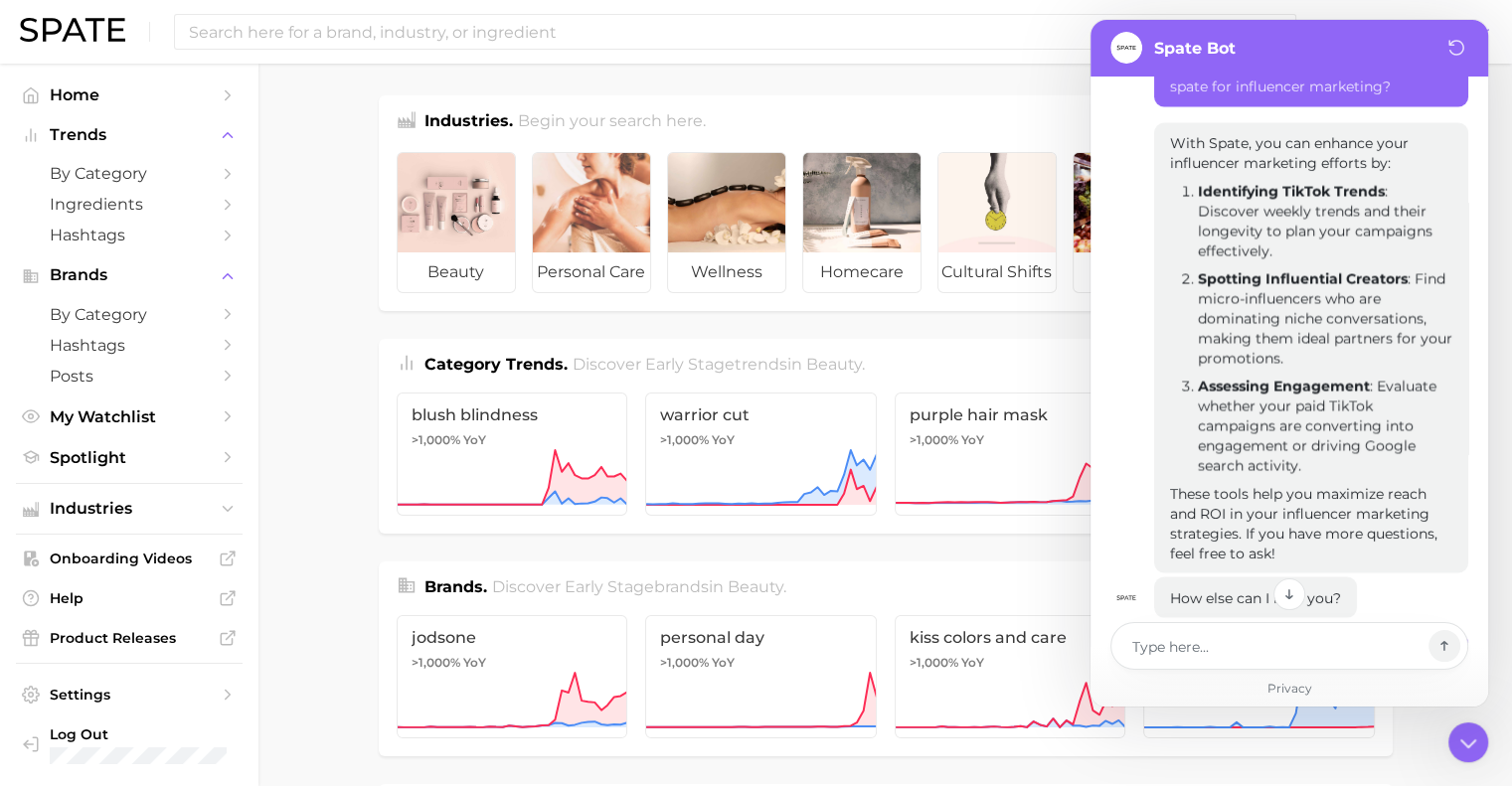 drag, startPoint x: 1279, startPoint y: 510, endPoint x: 1170, endPoint y: 122, distance: 403.02 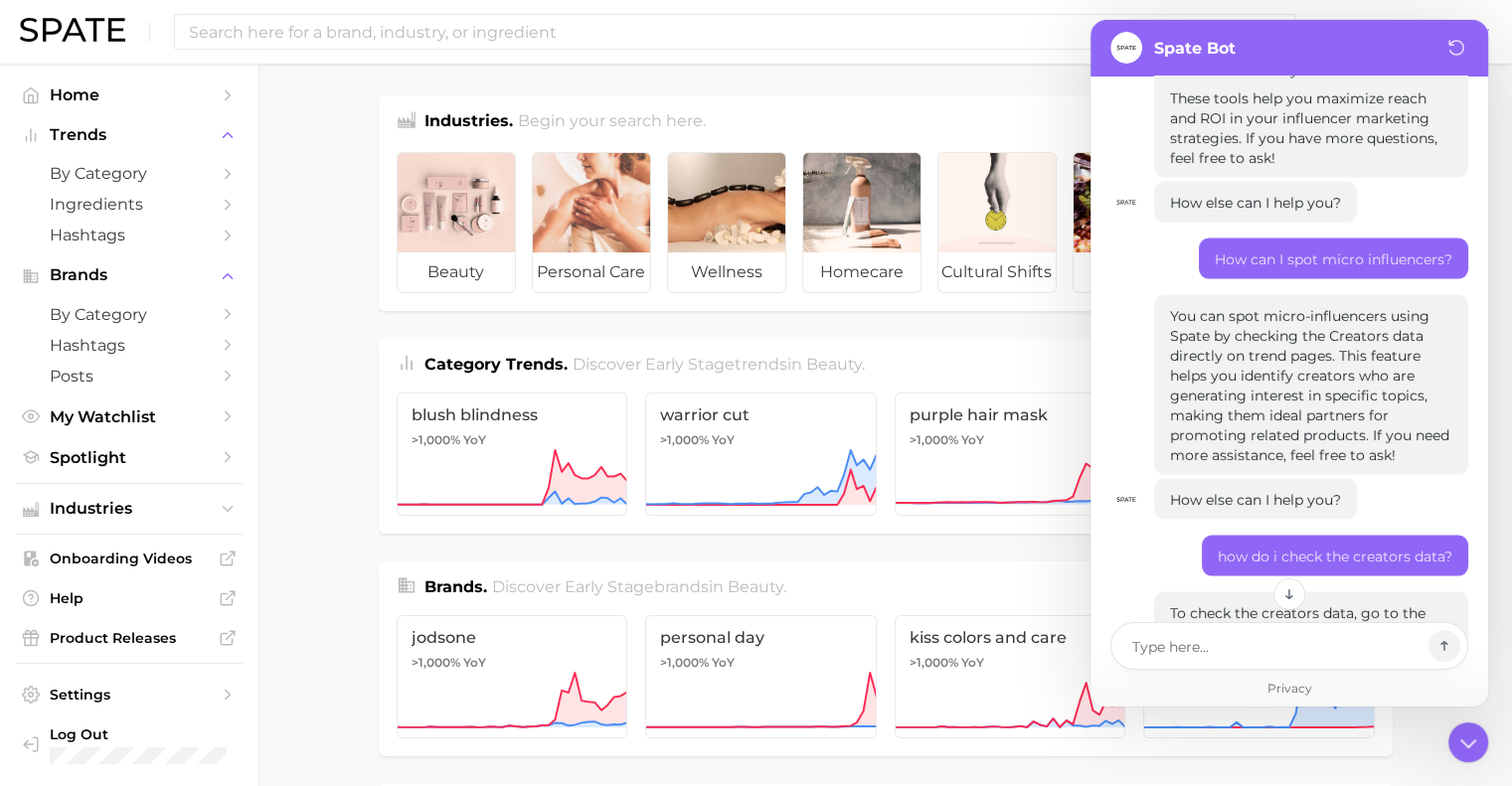 scroll, scrollTop: 4310, scrollLeft: 0, axis: vertical 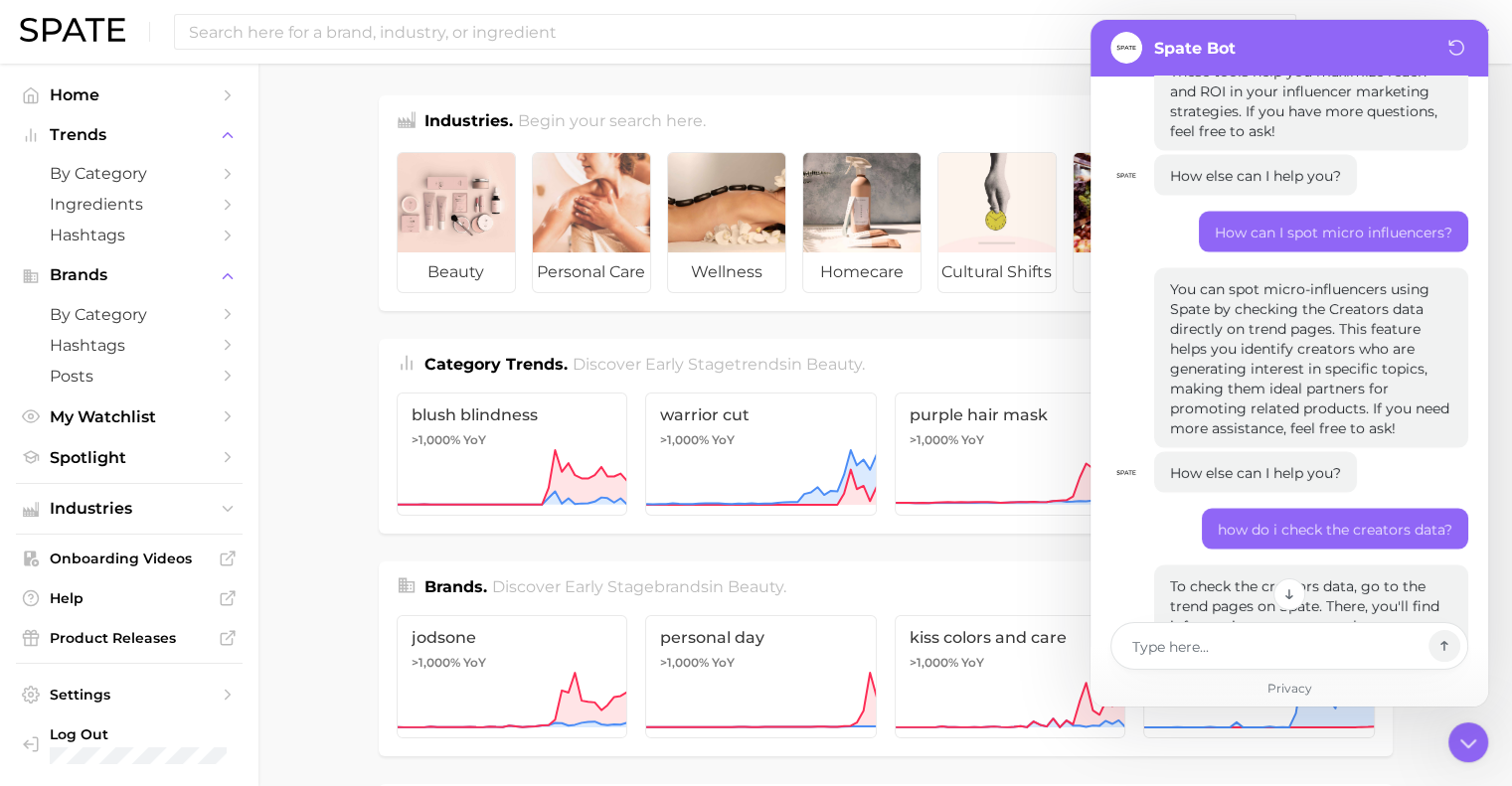 click on "How can I spot micro influencers?" at bounding box center [1333, 232] 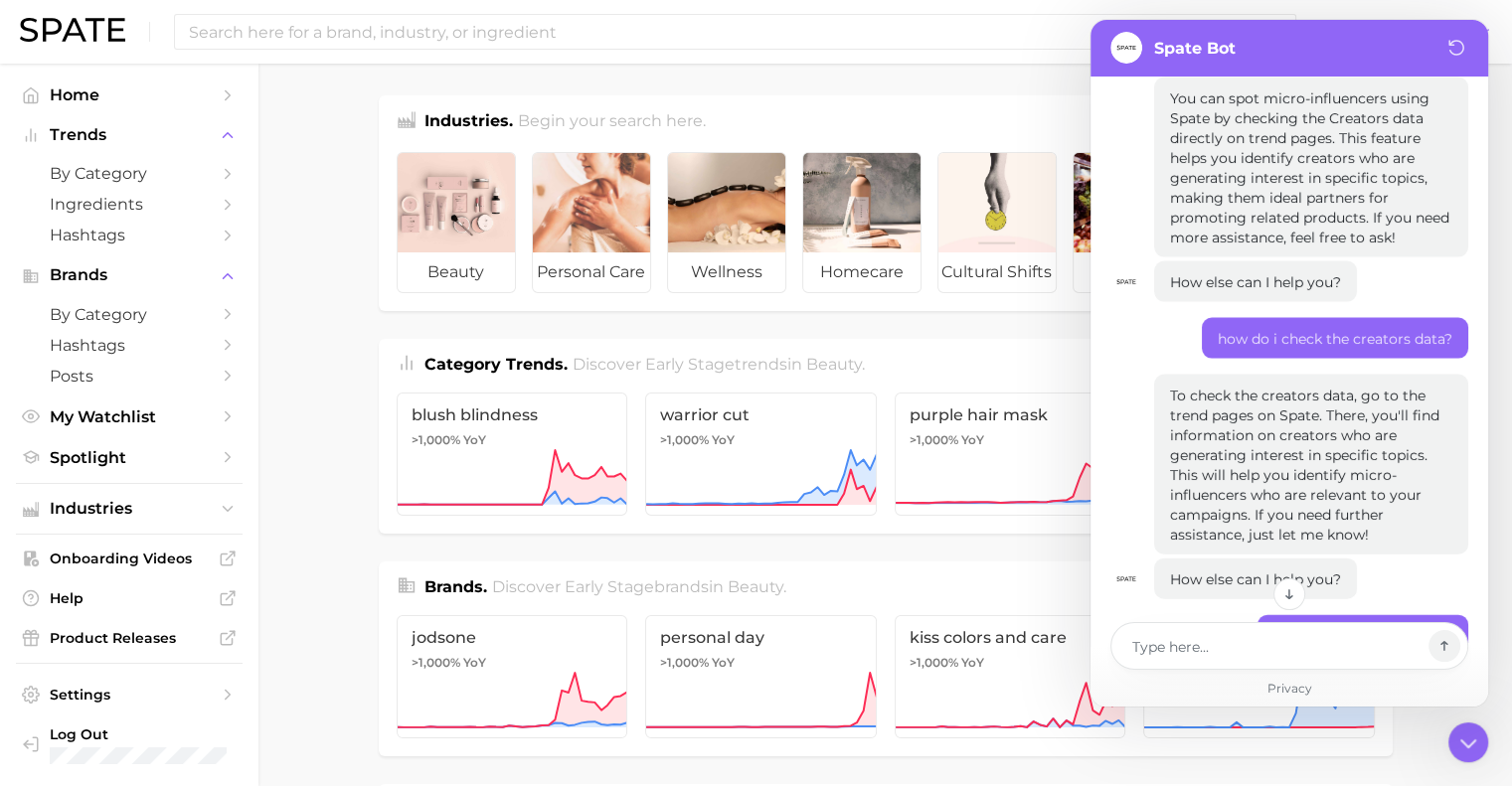 scroll, scrollTop: 4520, scrollLeft: 0, axis: vertical 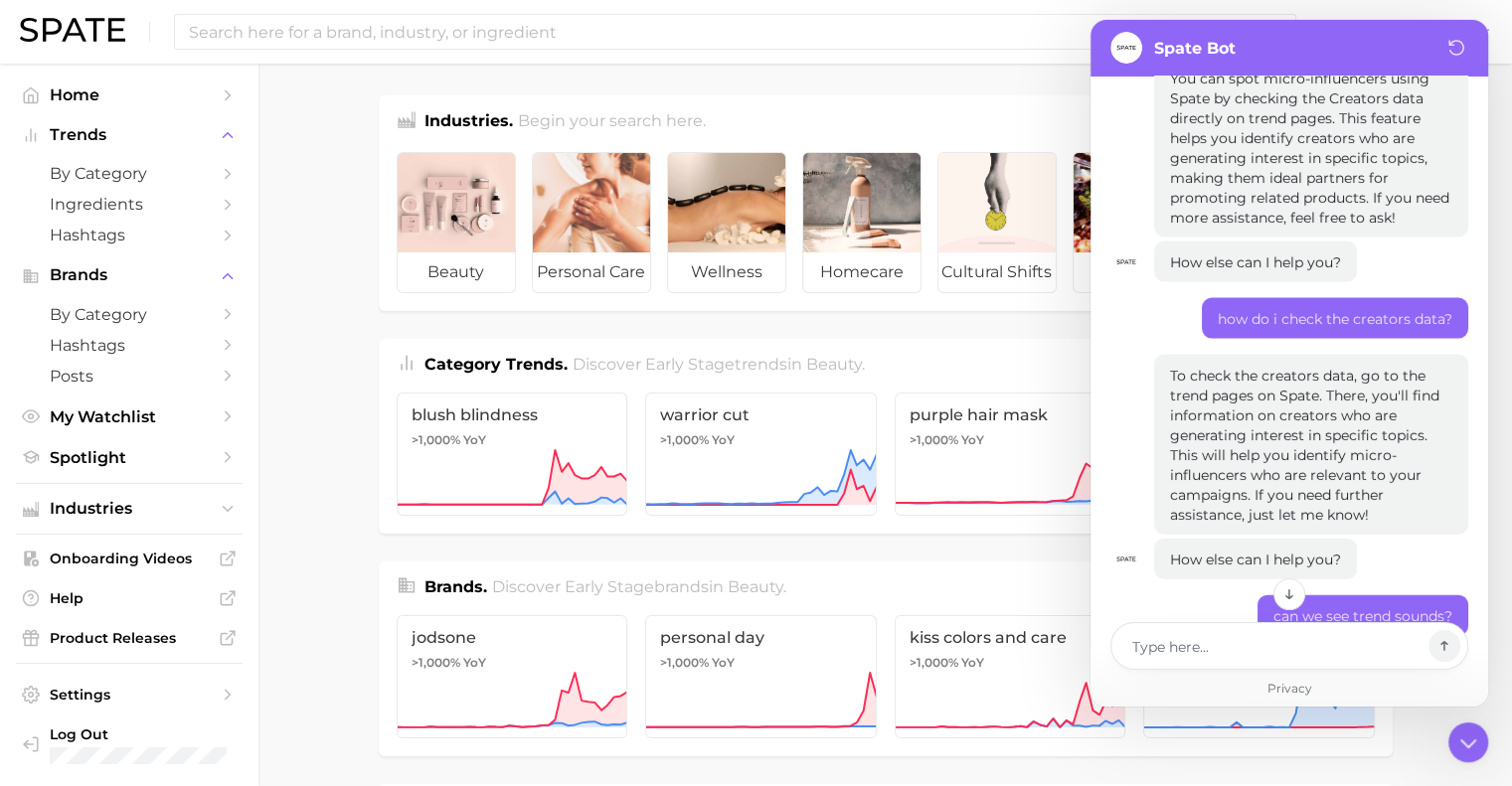 click on "how do i check the creators data?" at bounding box center [1335, 318] 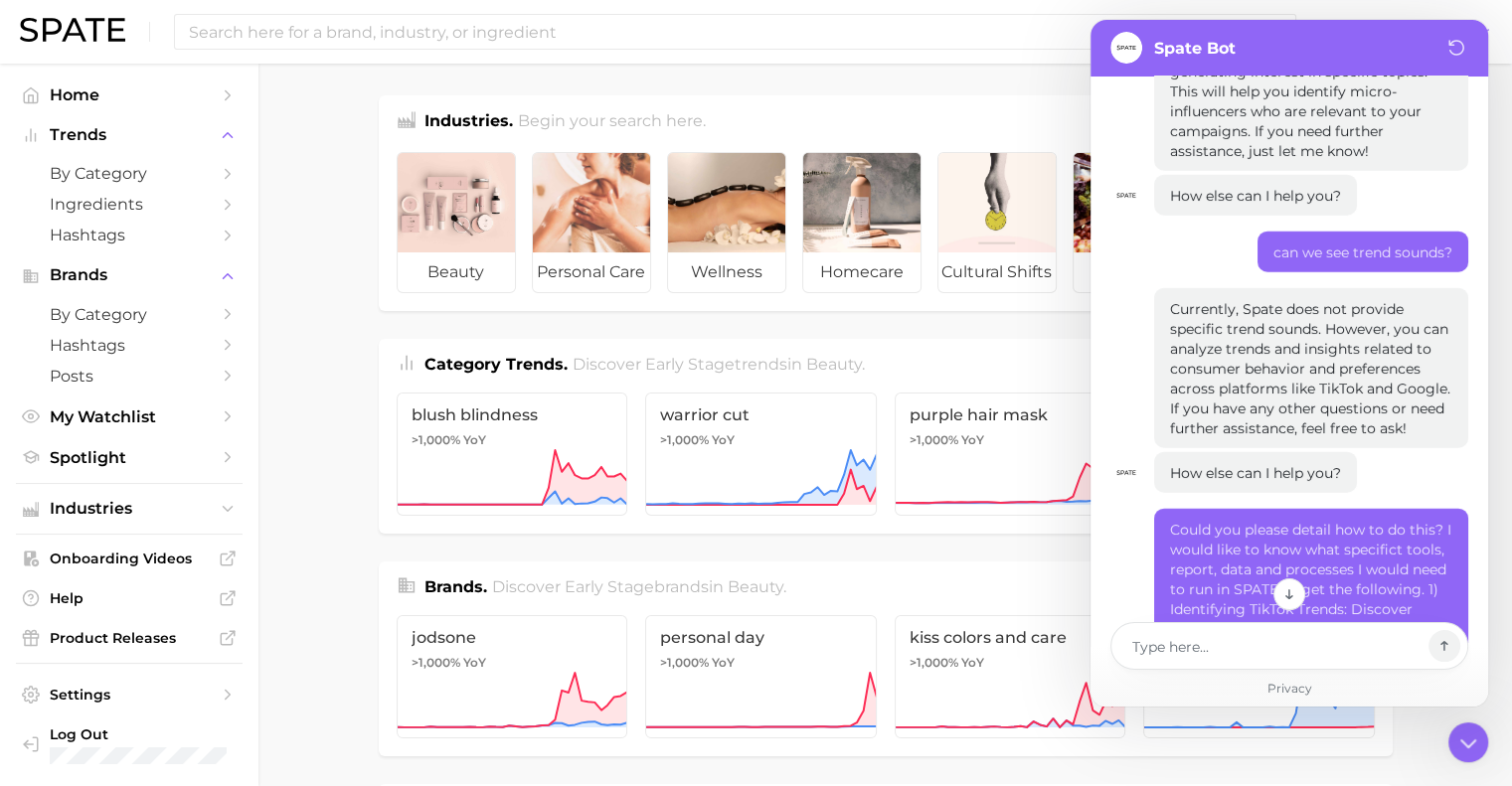 scroll, scrollTop: 4885, scrollLeft: 0, axis: vertical 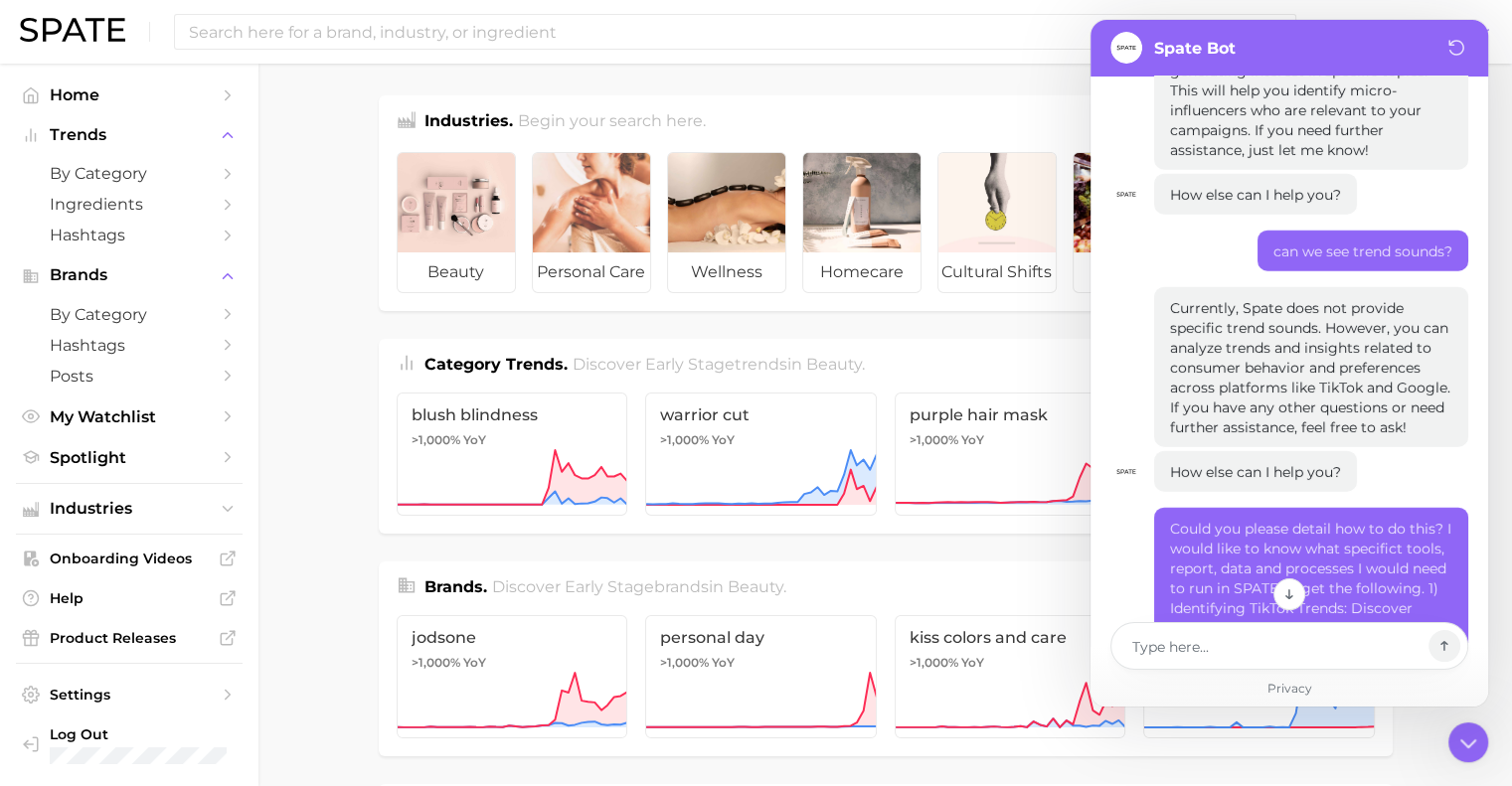 click on "can we see trend sounds?" at bounding box center [1363, 250] 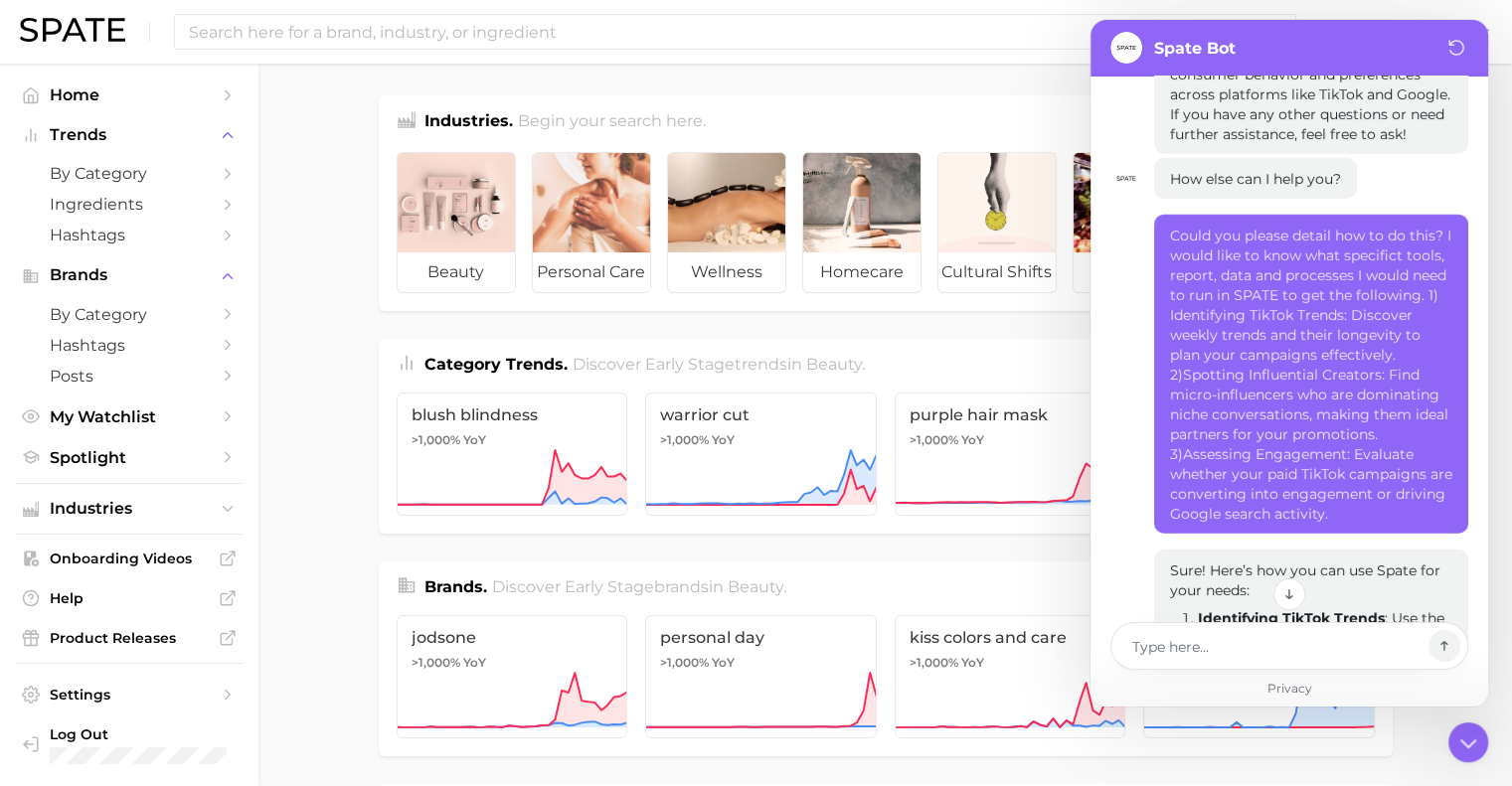 scroll, scrollTop: 5172, scrollLeft: 0, axis: vertical 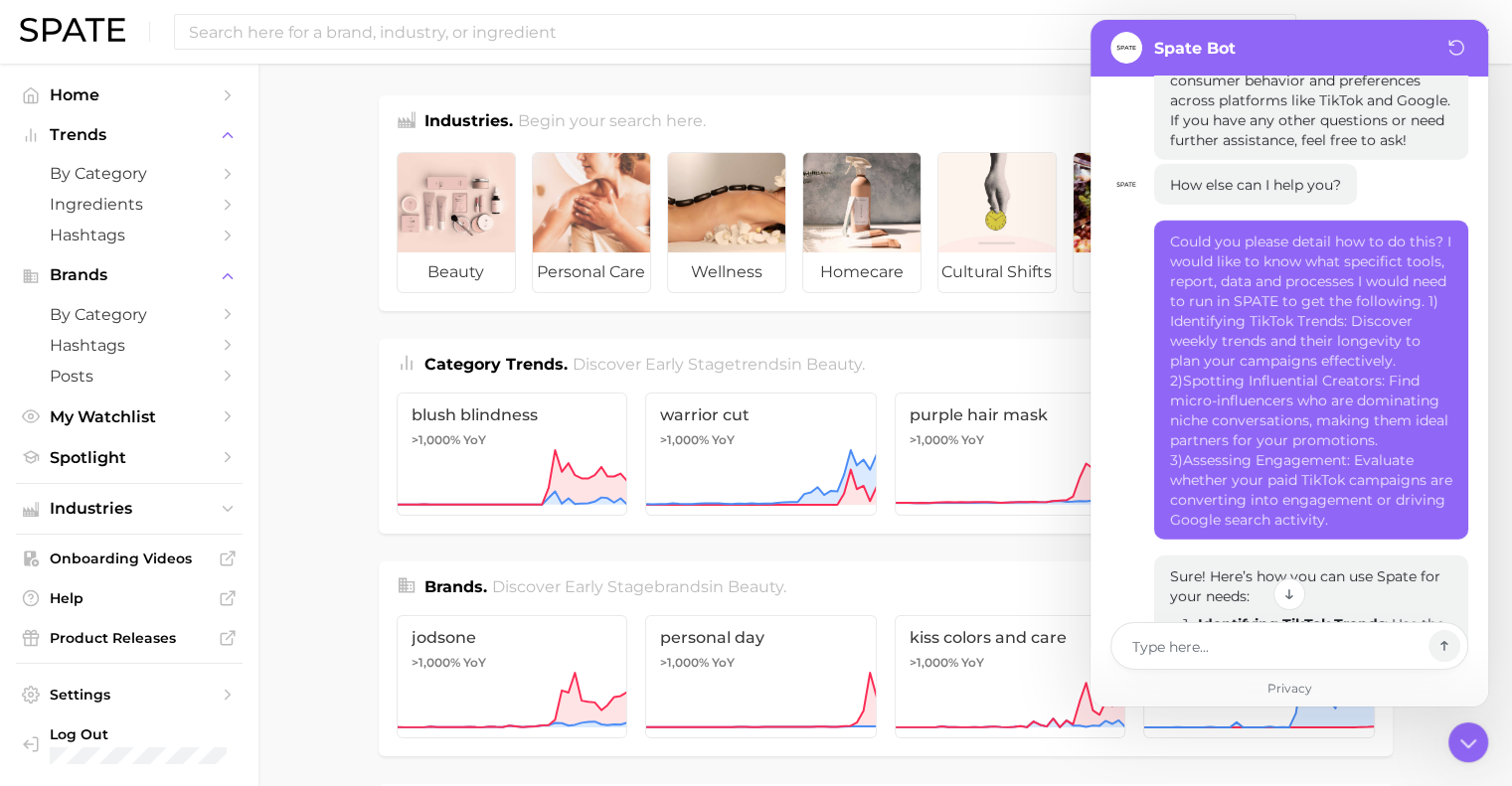 drag, startPoint x: 1169, startPoint y: 195, endPoint x: 1438, endPoint y: 198, distance: 269.0167 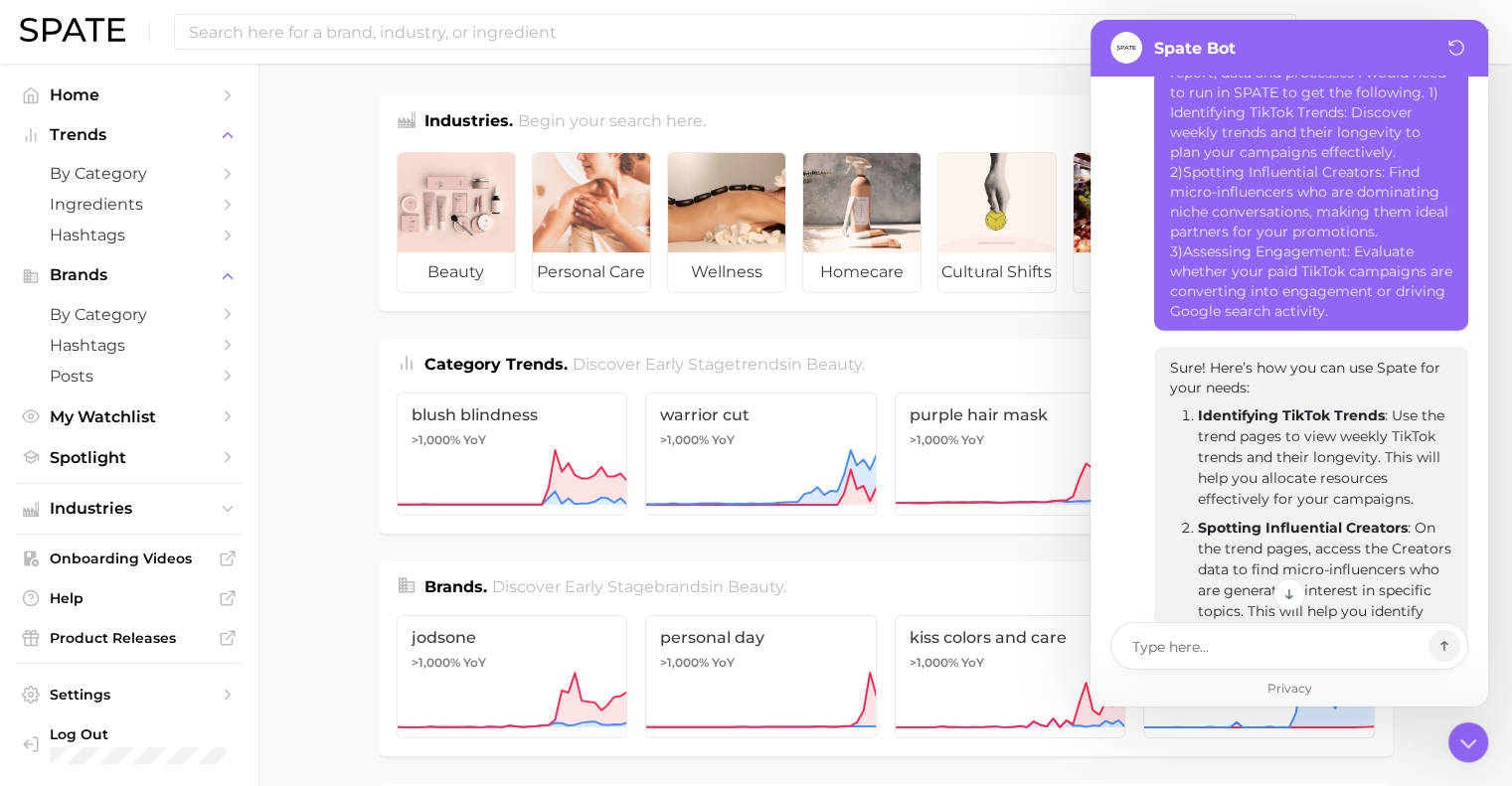 scroll, scrollTop: 5556, scrollLeft: 0, axis: vertical 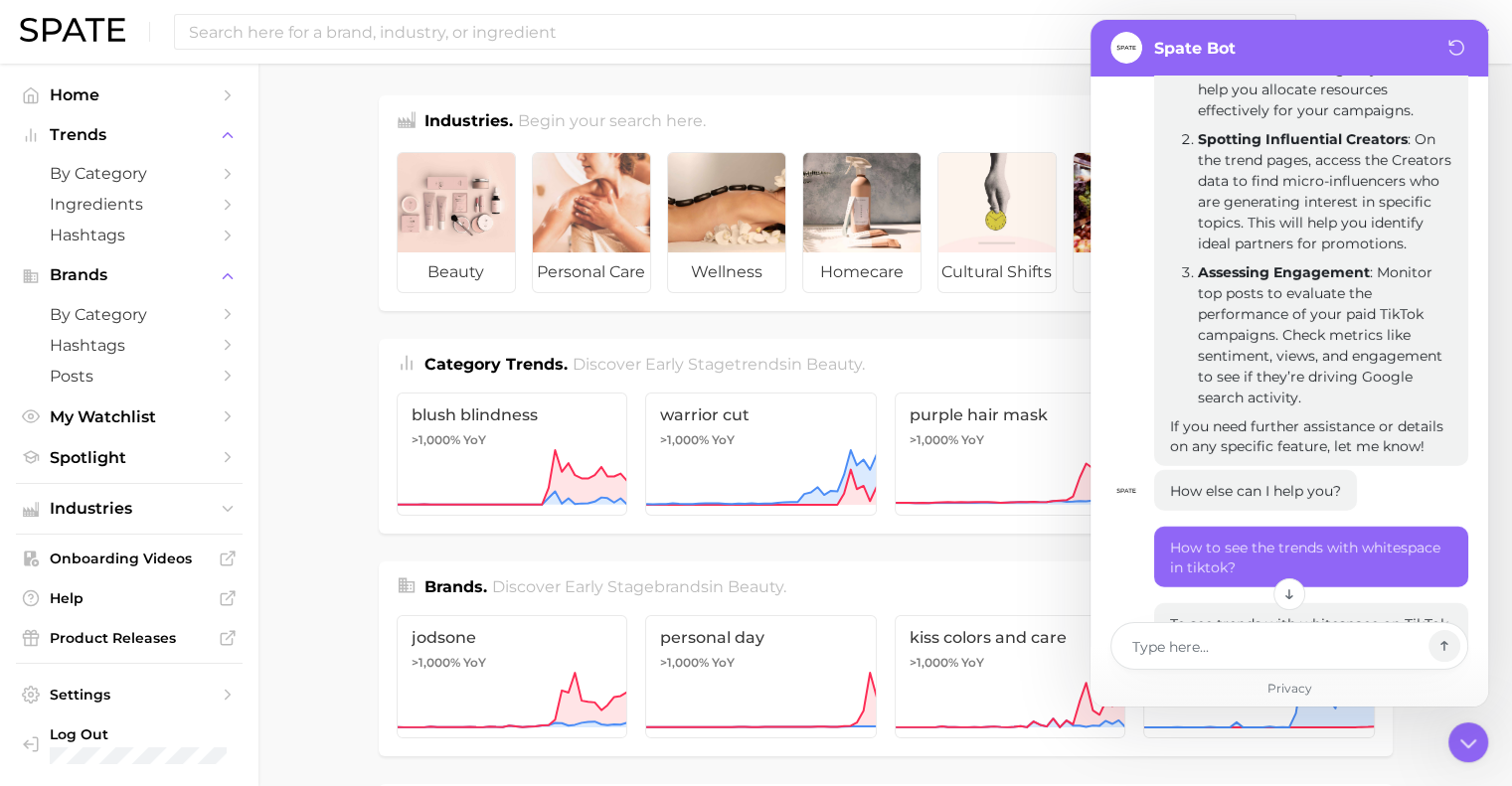 drag, startPoint x: 1171, startPoint y: 146, endPoint x: 1425, endPoint y: 399, distance: 358.50384 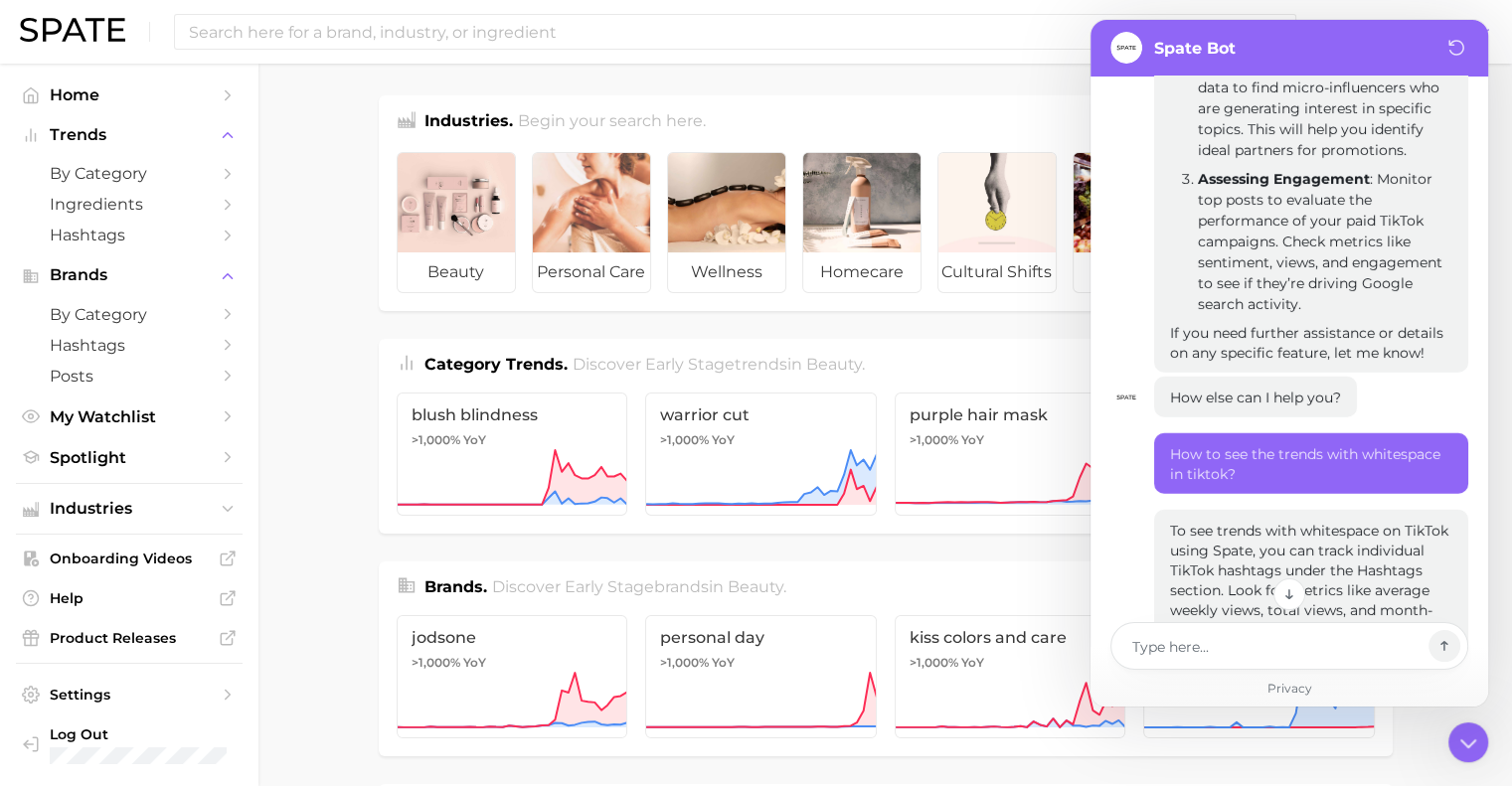 scroll, scrollTop: 5863, scrollLeft: 0, axis: vertical 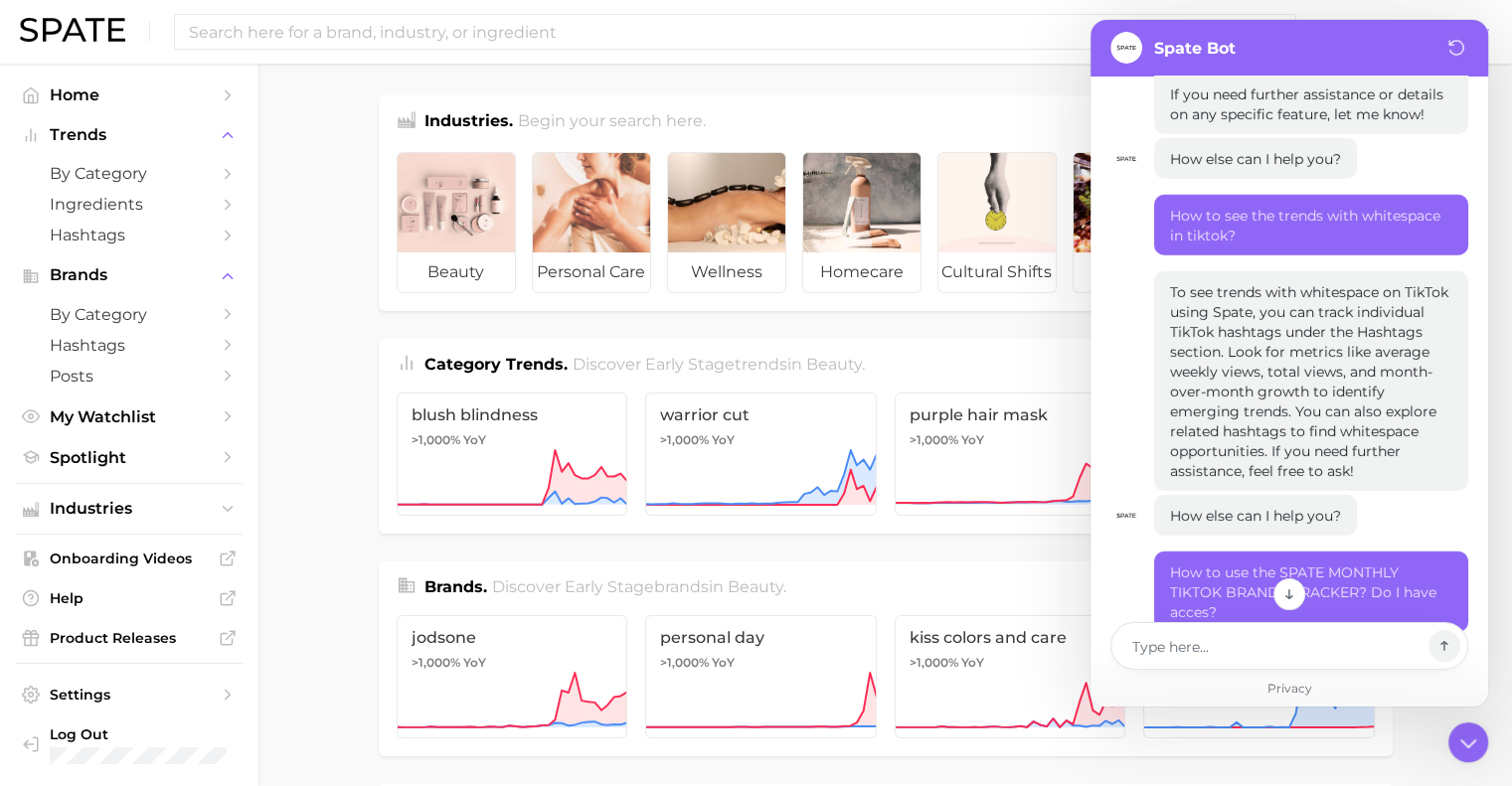 click on "To see trends with whitespace on TikTok using Spate, you can track individual TikTok hashtags under the Hashtags section. Look for metrics like average weekly views, total views, and month-over-month growth to identify emerging trends. You can also explore related hashtags to find whitespace opportunities. If you need further assistance, feel free to ask!" at bounding box center (1311, 382) 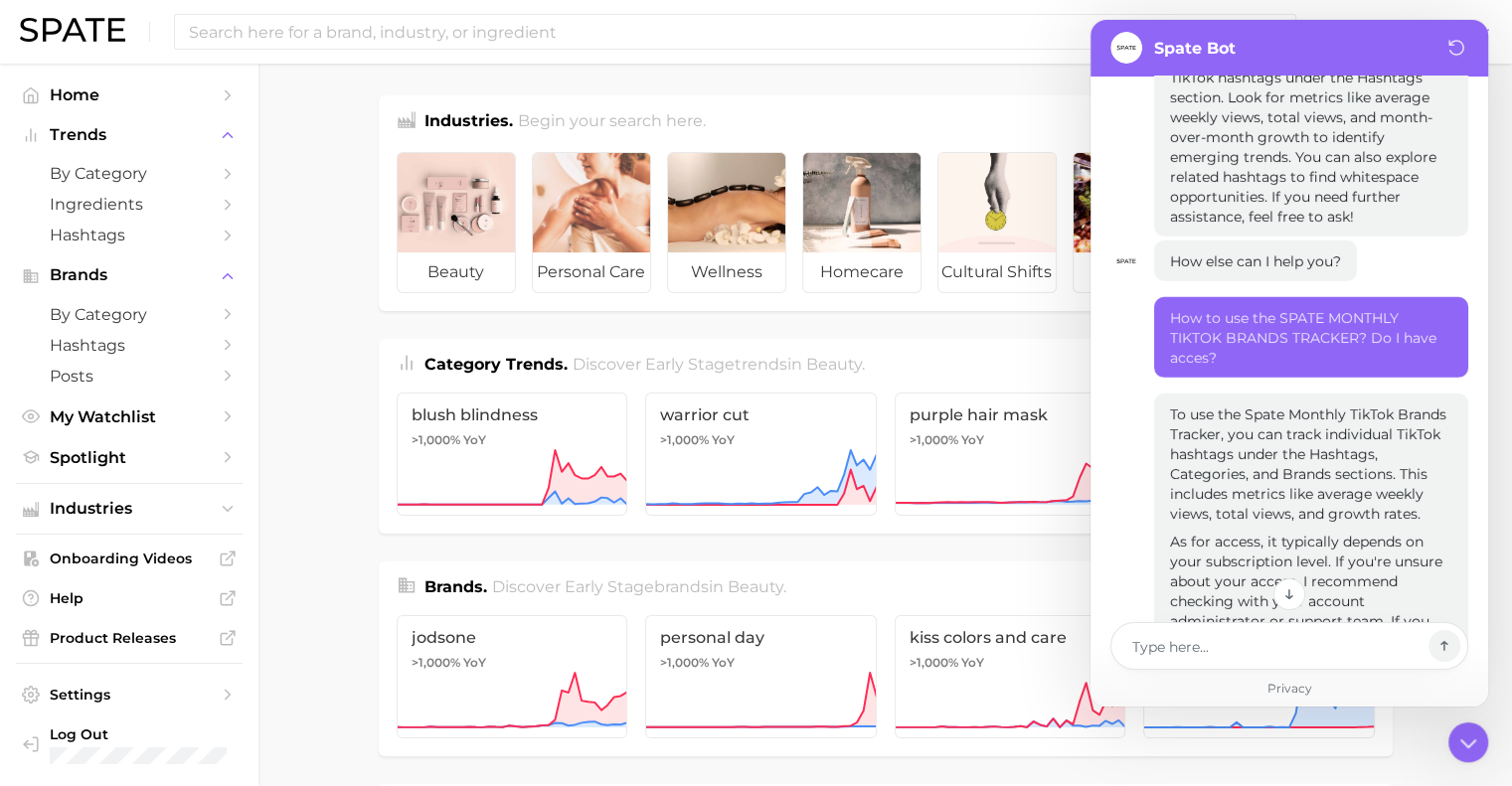scroll, scrollTop: 6454, scrollLeft: 0, axis: vertical 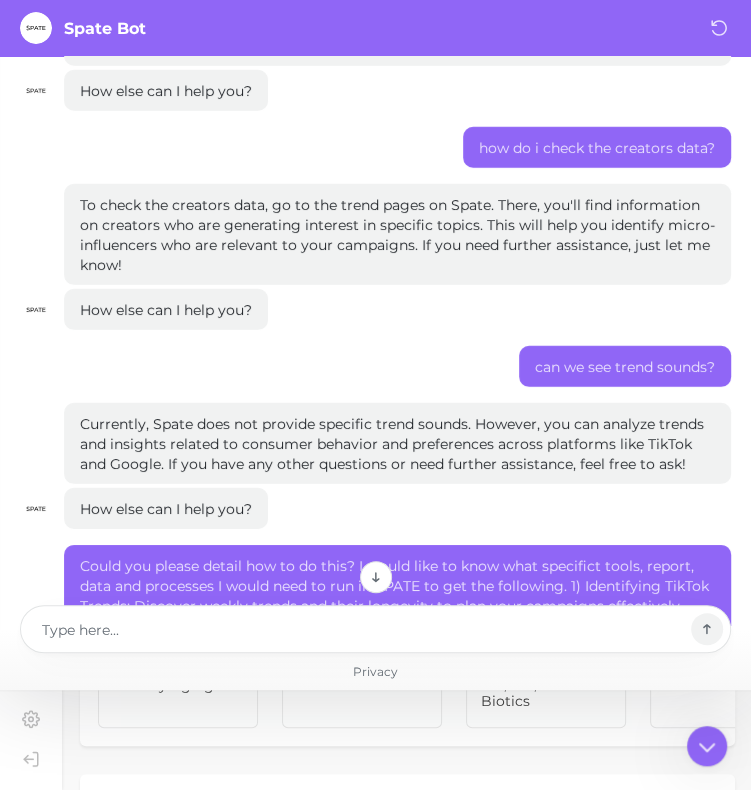 type on "x" 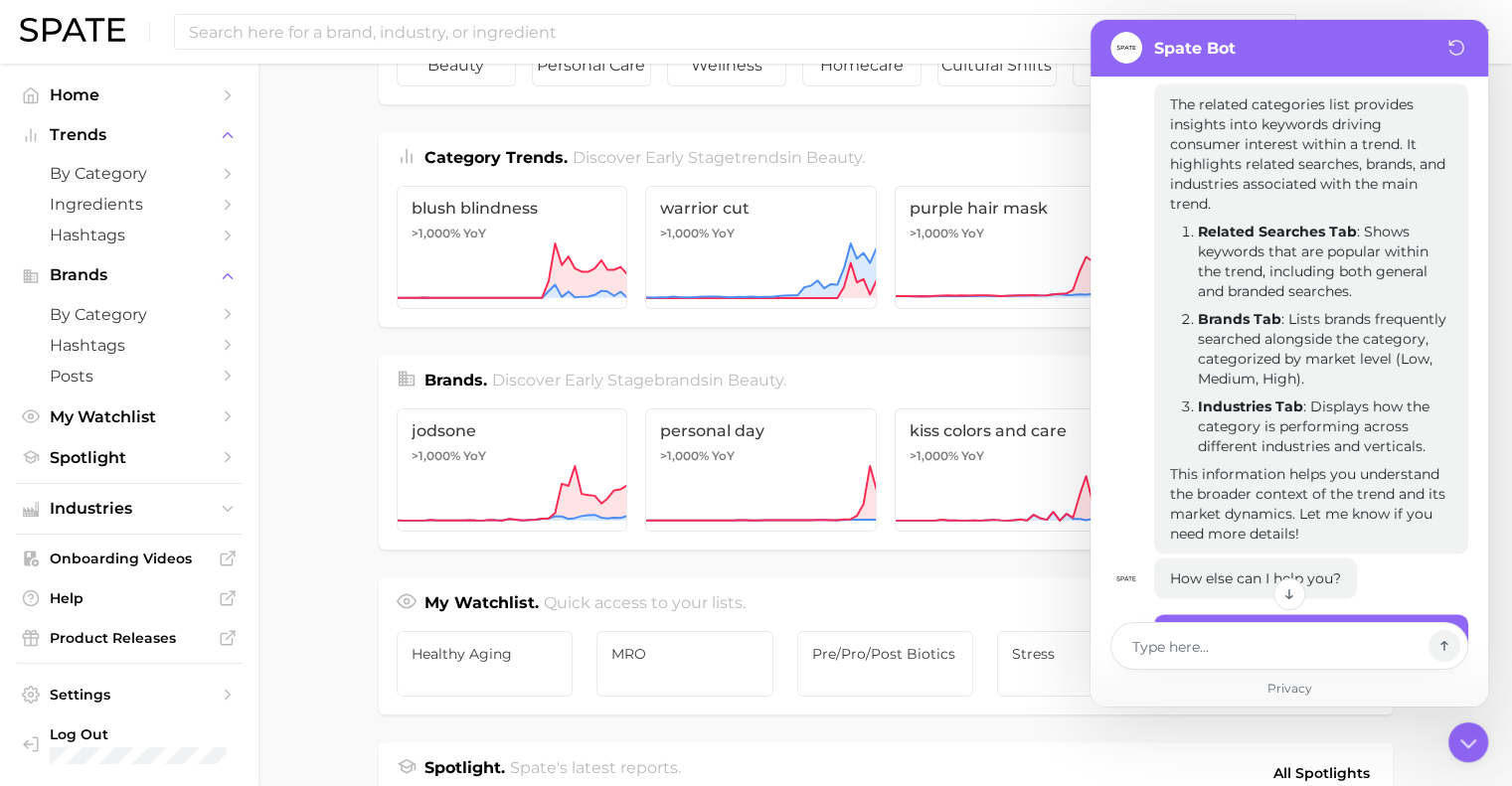 scroll, scrollTop: 4652, scrollLeft: 0, axis: vertical 